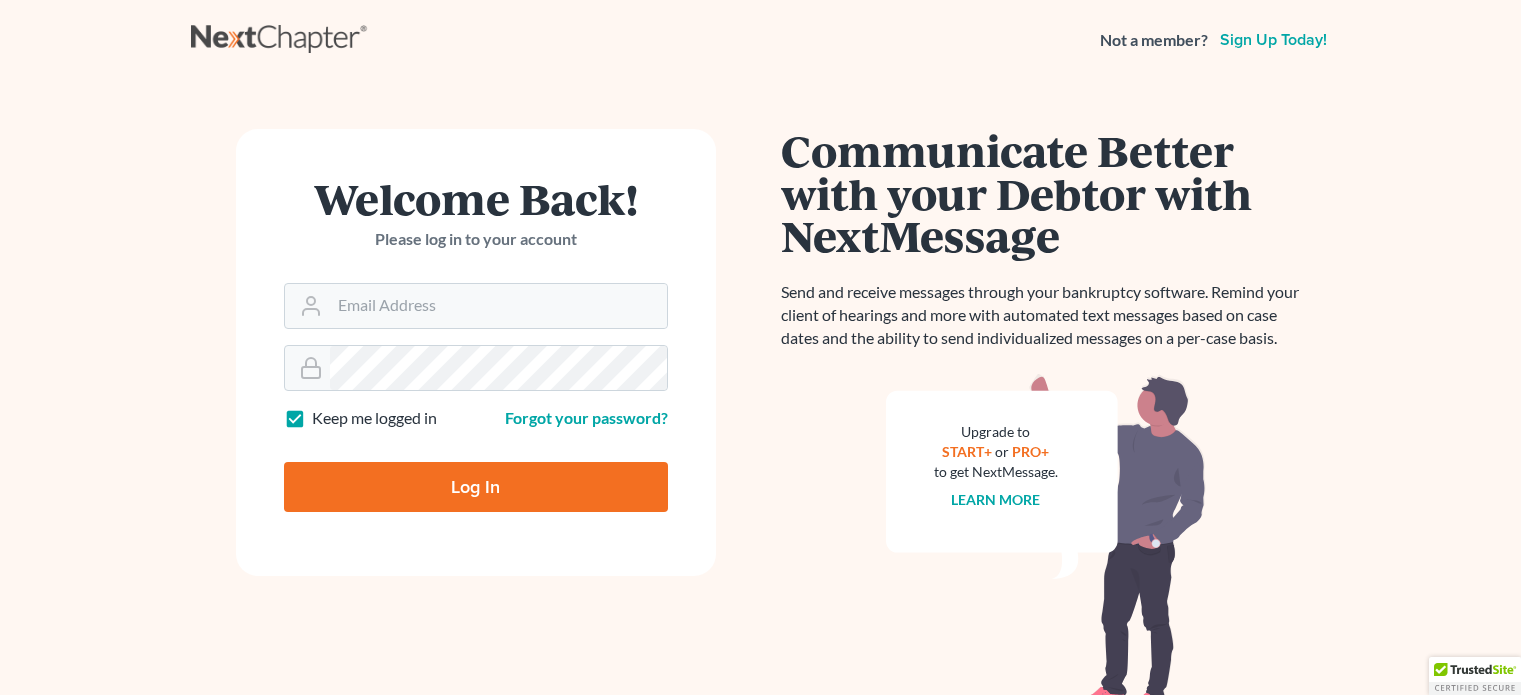 scroll, scrollTop: 0, scrollLeft: 0, axis: both 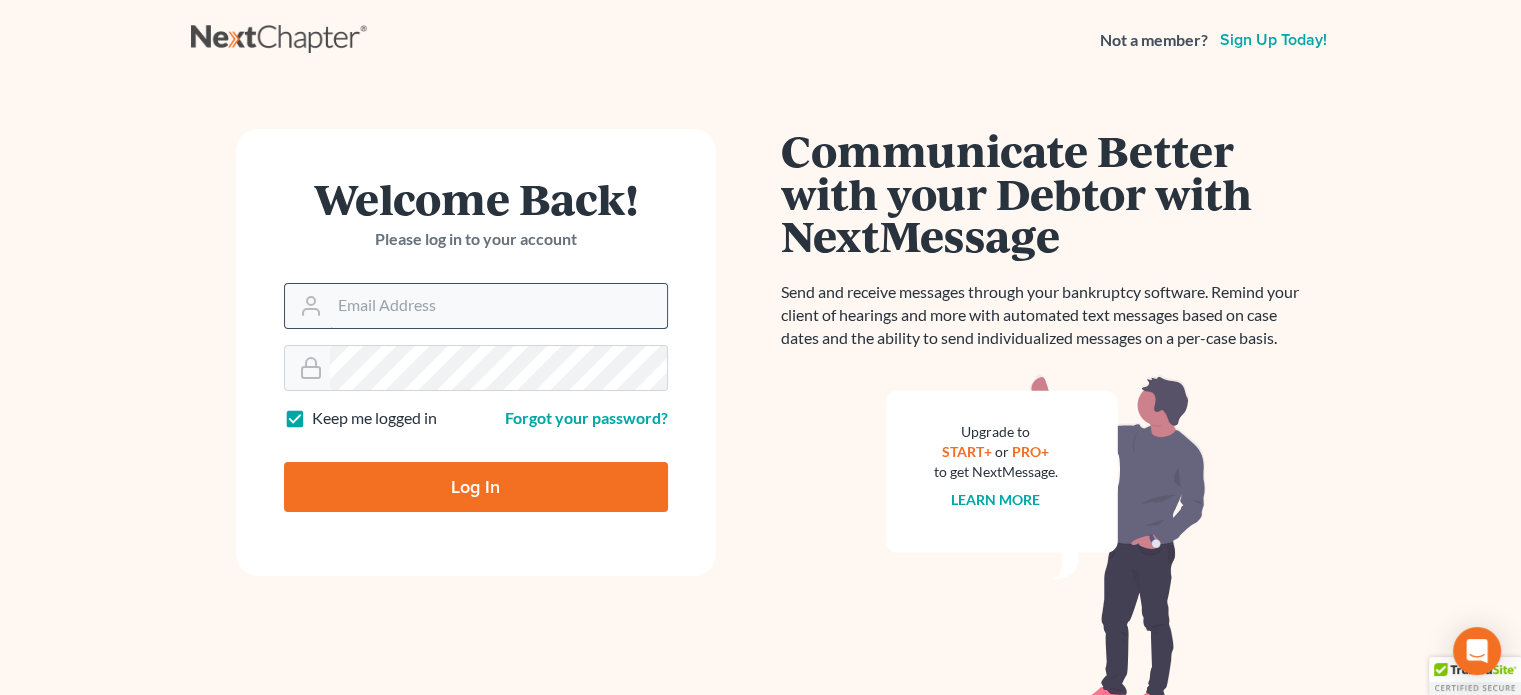 click on "Email Address" at bounding box center (498, 306) 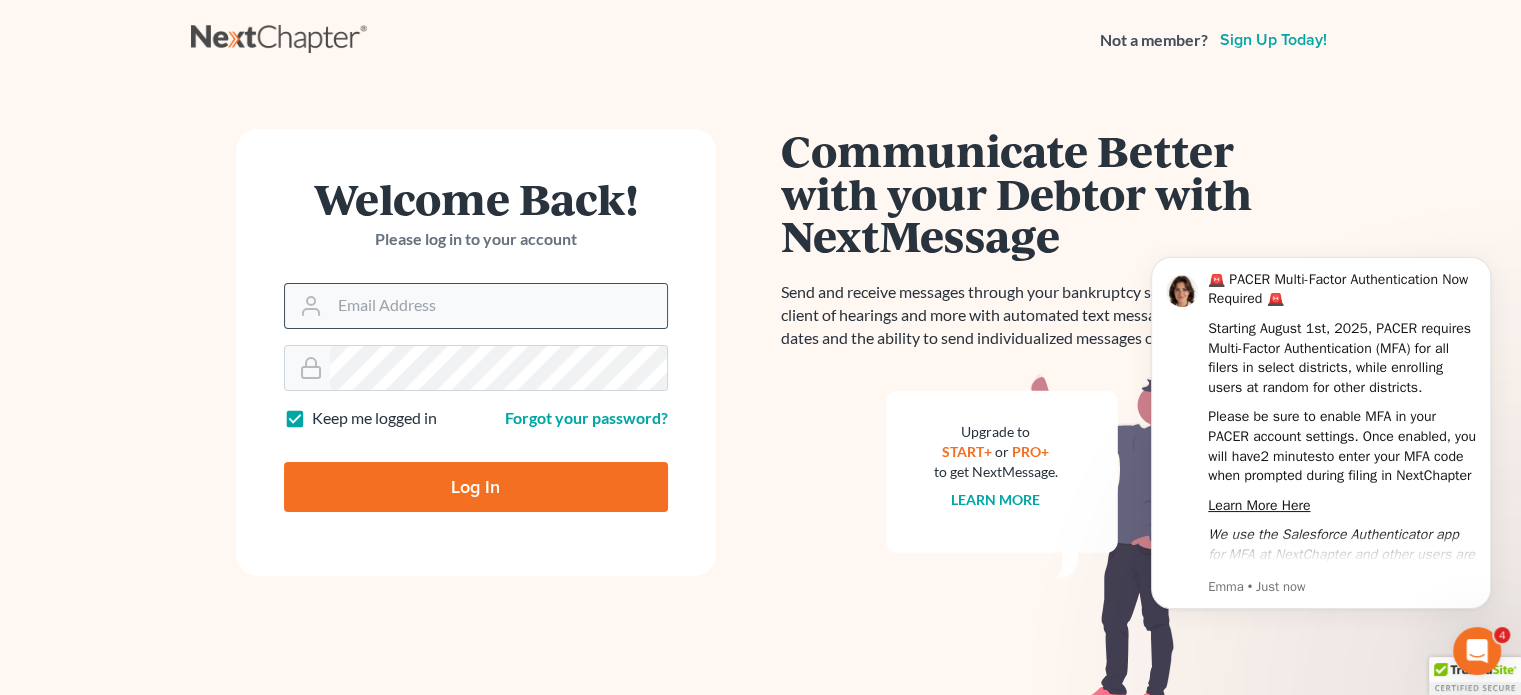 scroll, scrollTop: 0, scrollLeft: 0, axis: both 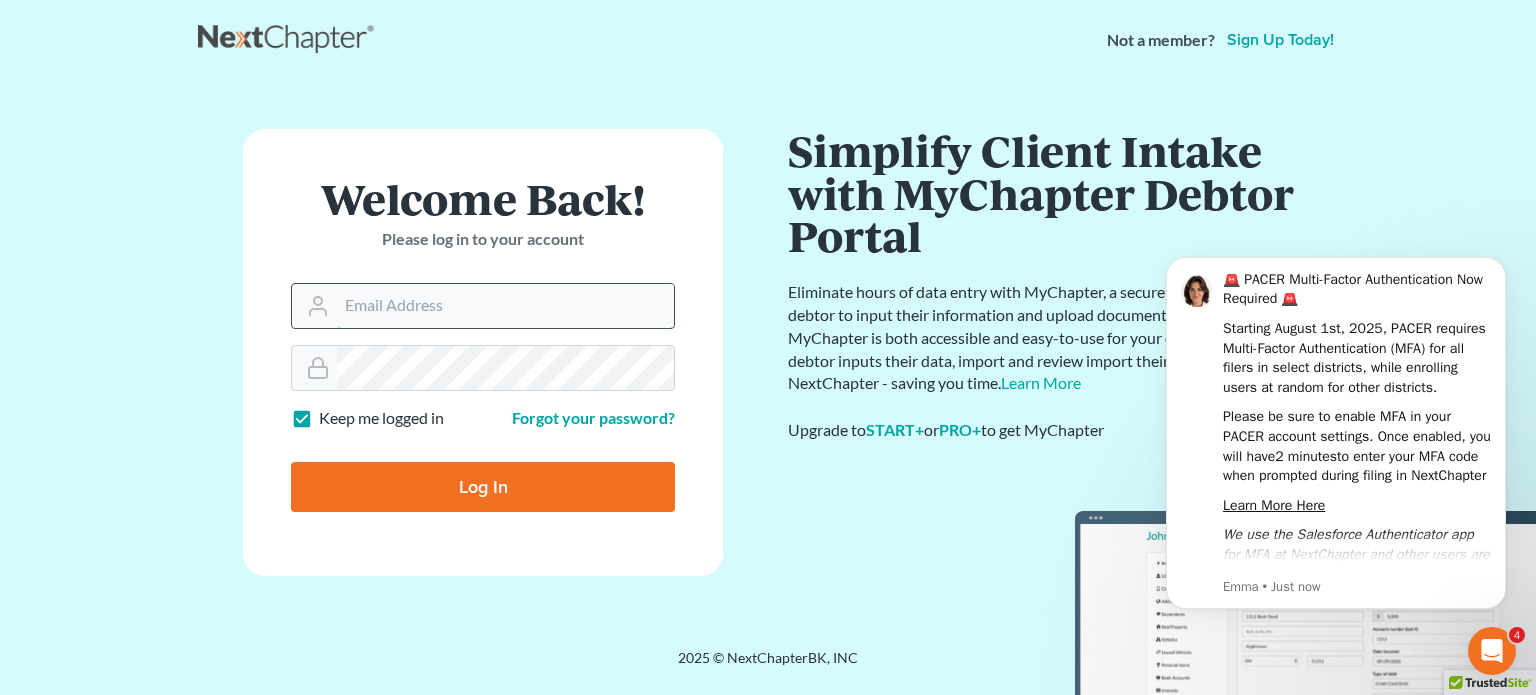 type on "rickpontalion@gmail.com" 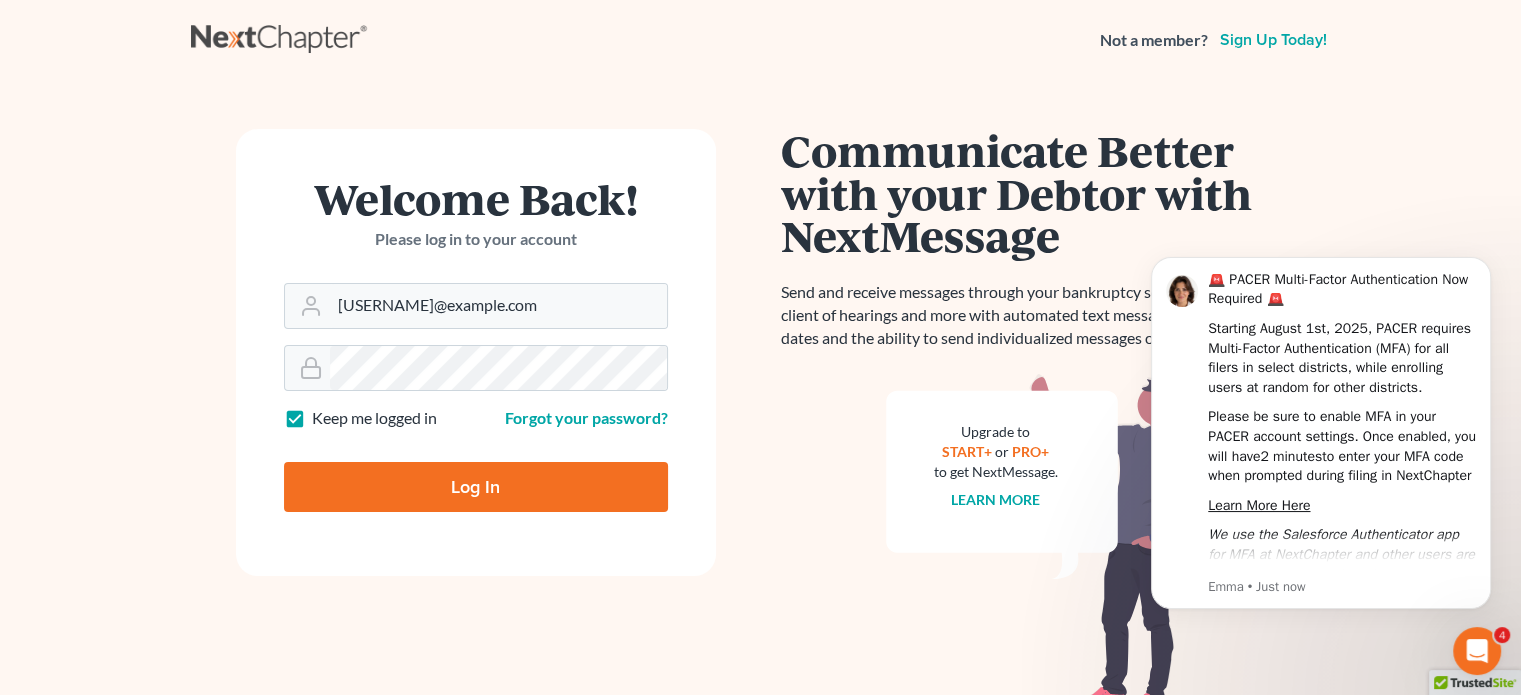 click on "Log In" at bounding box center (476, 487) 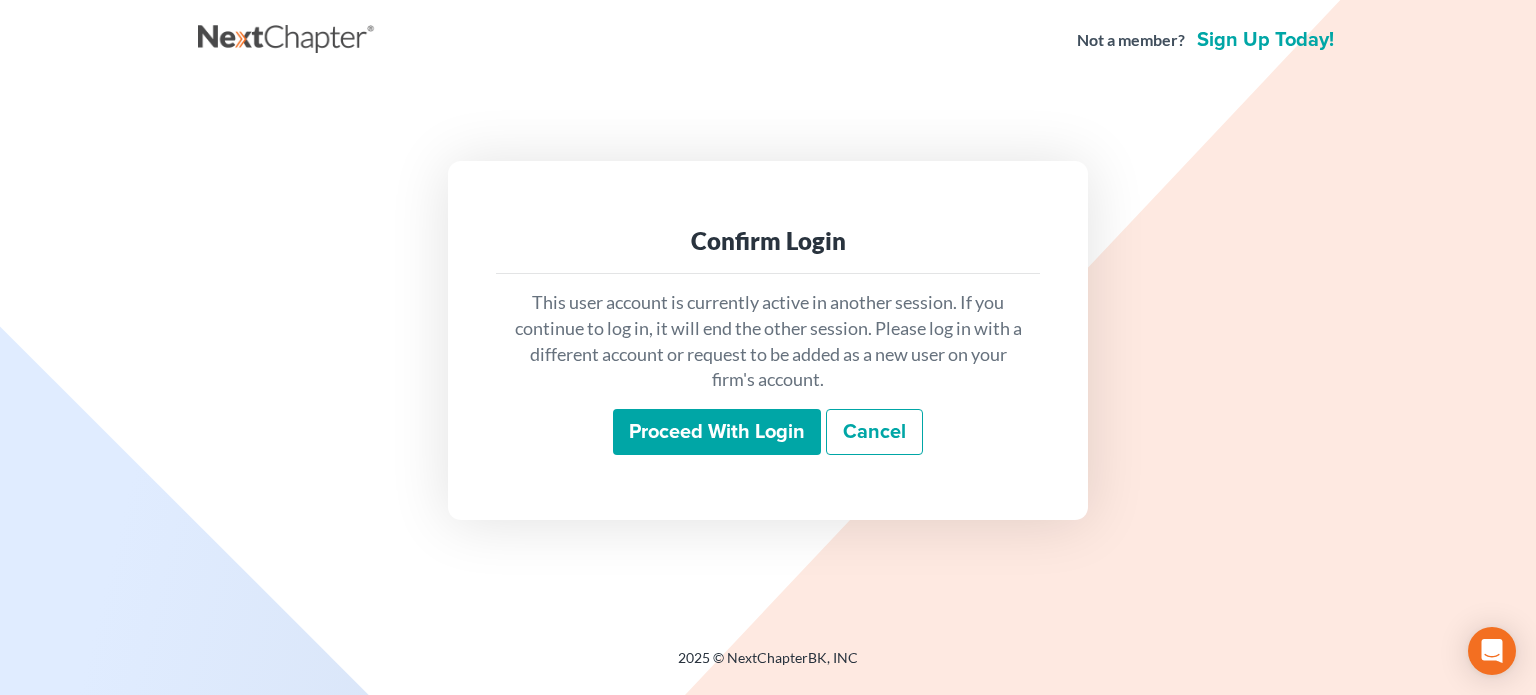 scroll, scrollTop: 0, scrollLeft: 0, axis: both 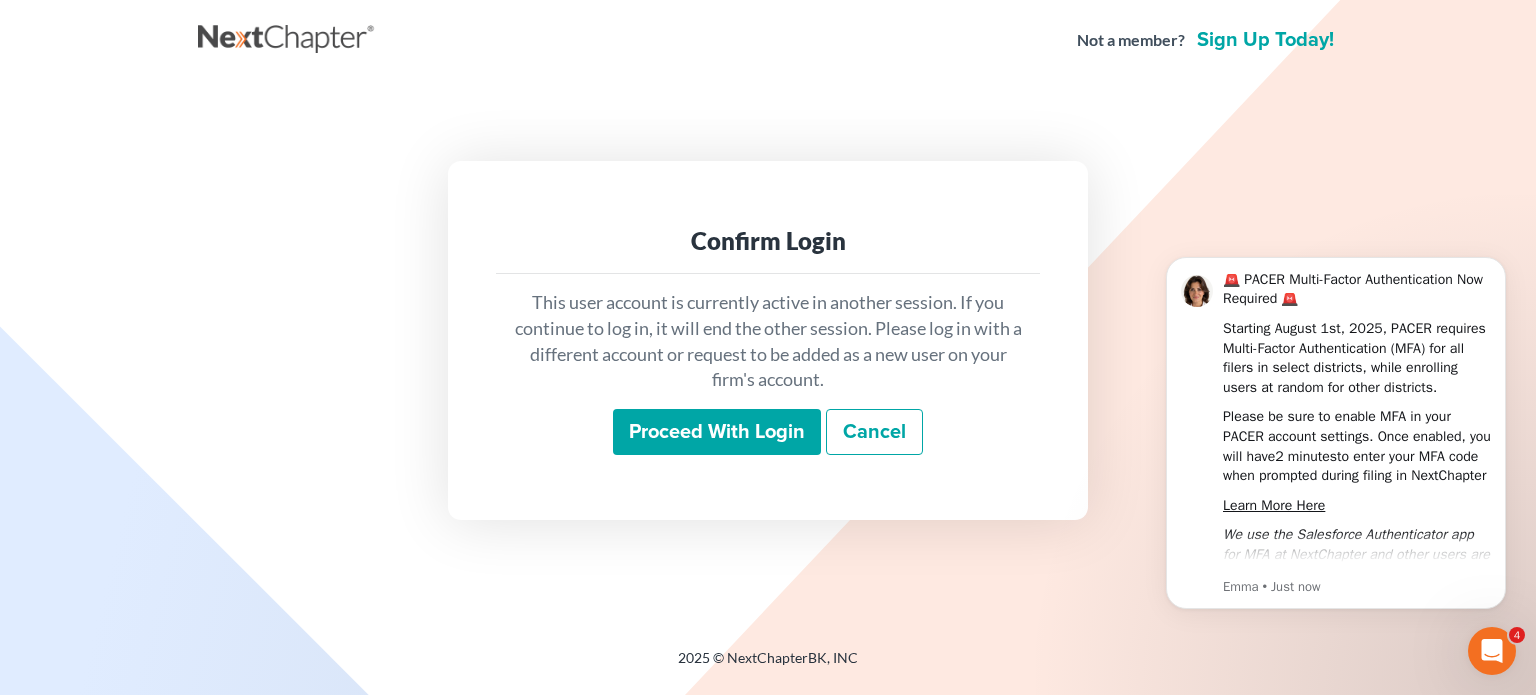 click on "Proceed with login" at bounding box center (717, 432) 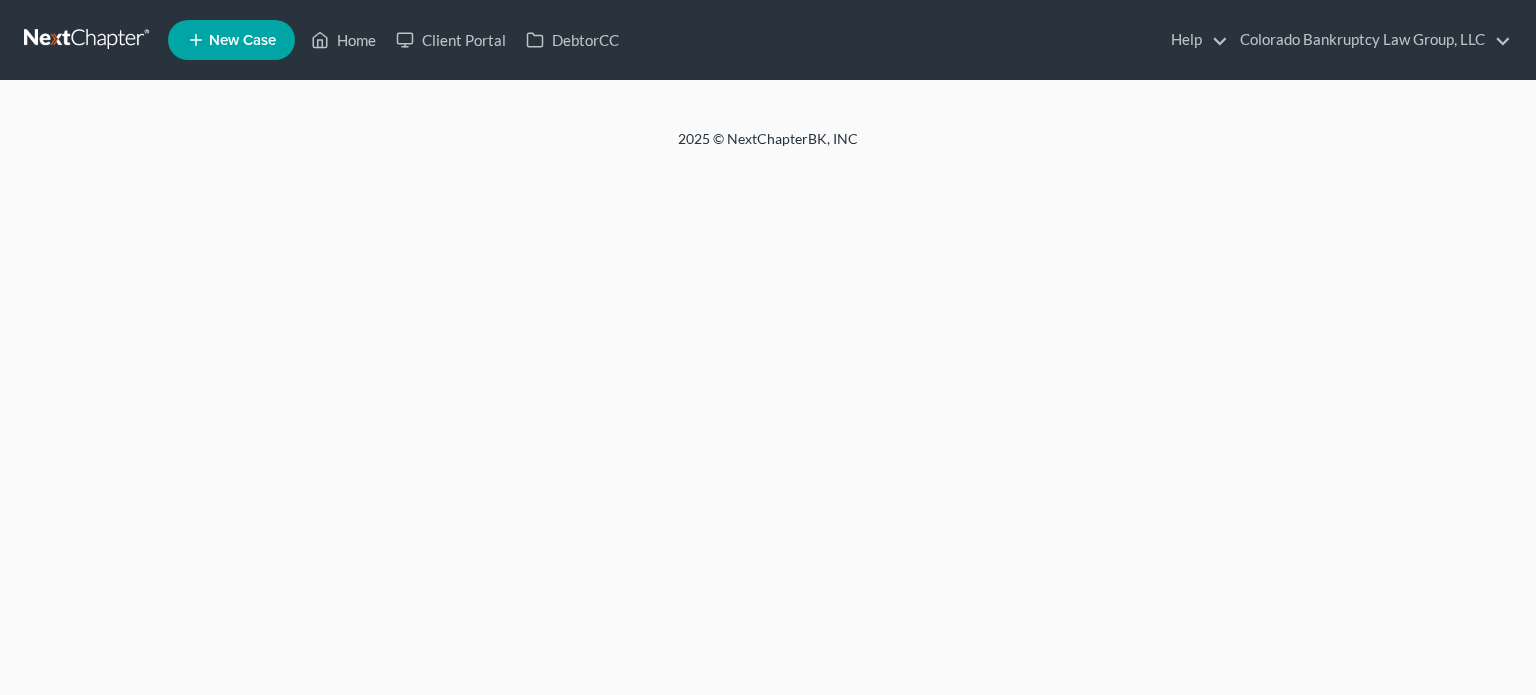 scroll, scrollTop: 0, scrollLeft: 0, axis: both 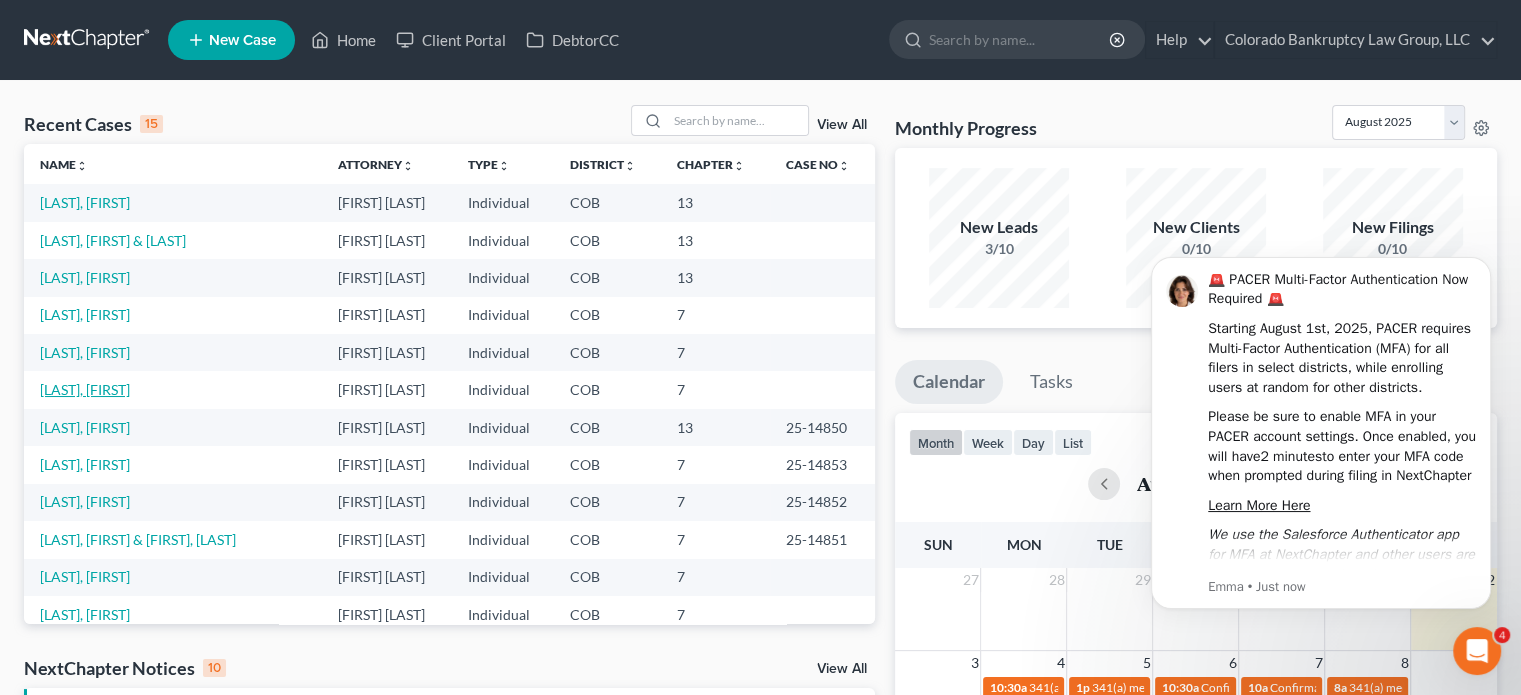 click on "[LAST], [FIRST]" at bounding box center [85, 389] 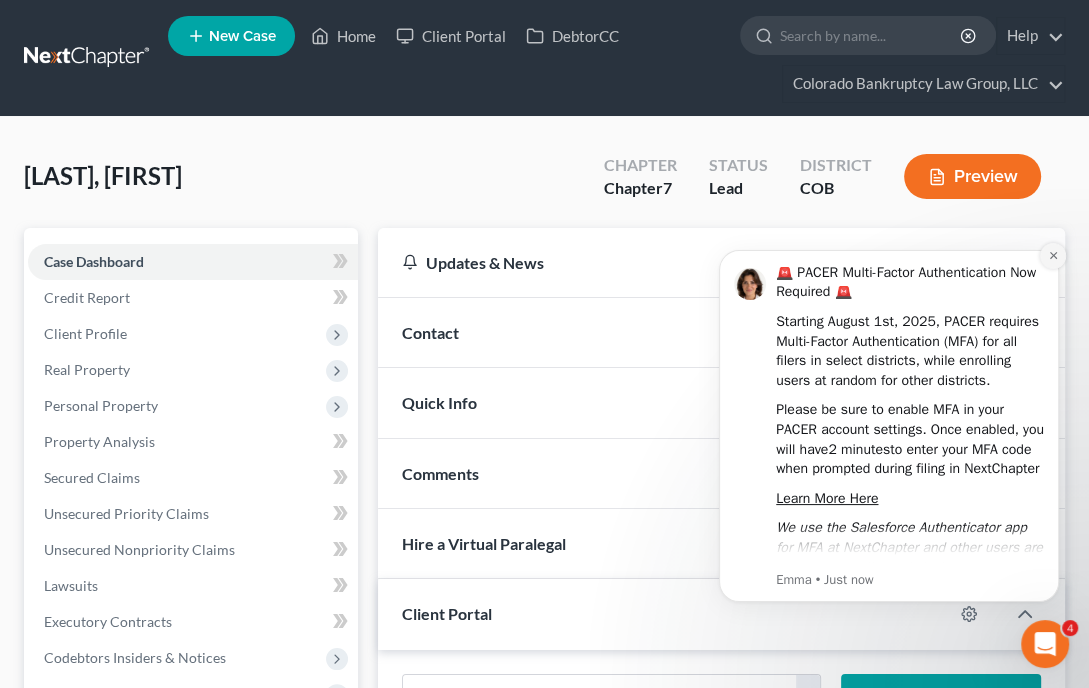click 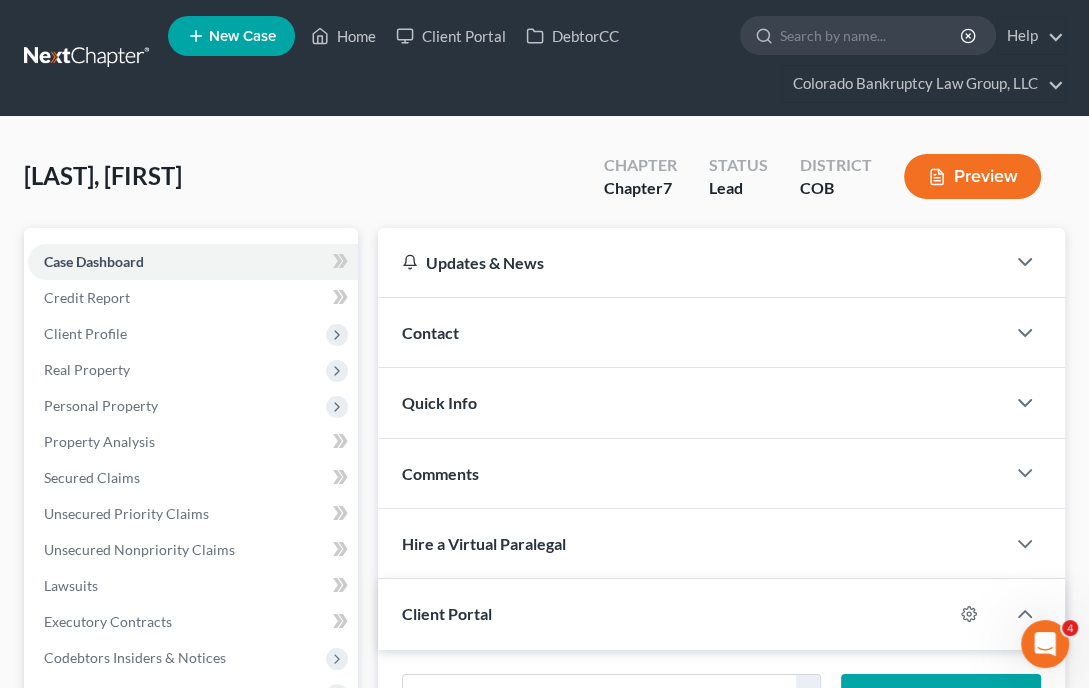 click on "[LAST], [FIRST] Upgraded Chapter Chapter  7 Status Lead District COB Preview Petition Navigation
Case Dashboard
Payments
Invoices
Payments
Payments
Credit Report
Home" at bounding box center [544, 956] 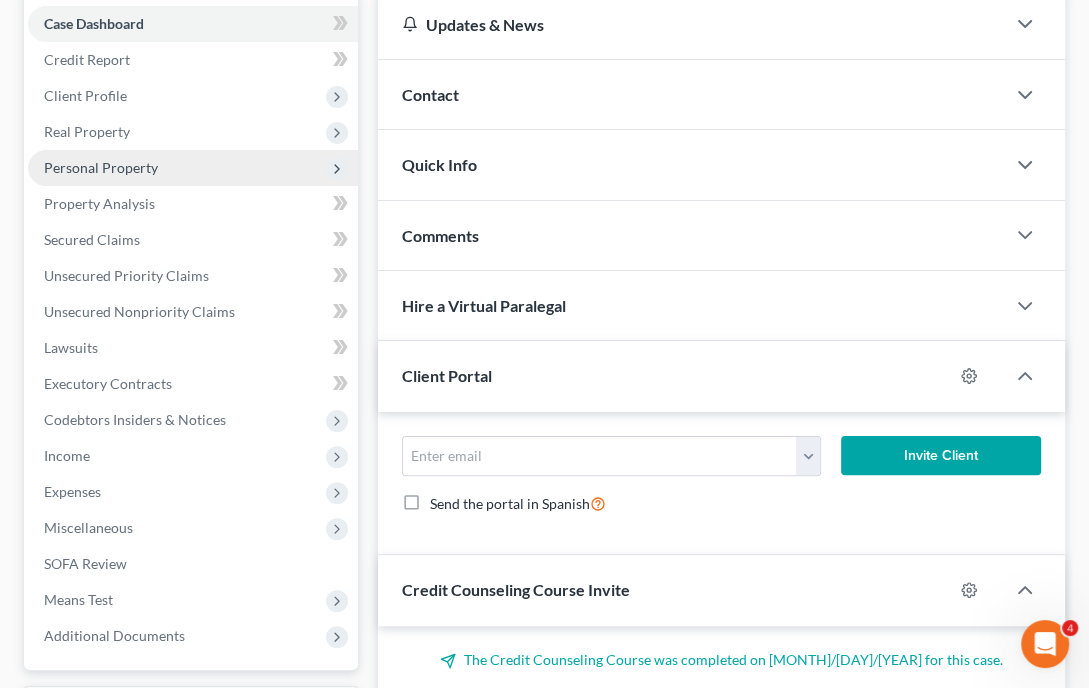 scroll, scrollTop: 240, scrollLeft: 0, axis: vertical 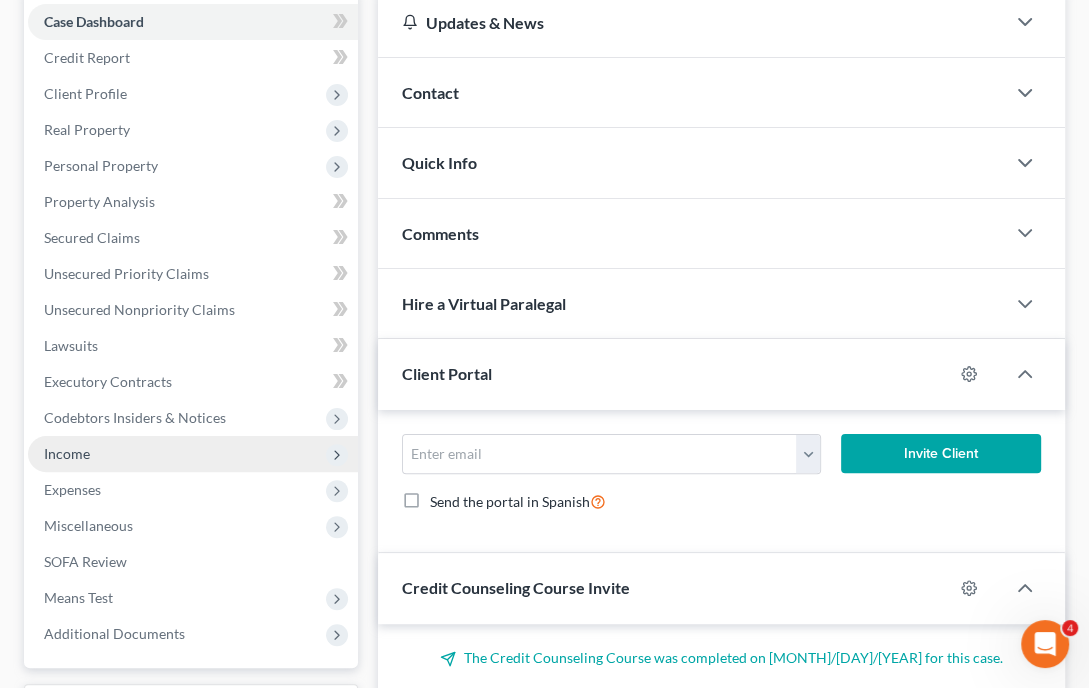 click on "Income" at bounding box center (67, 453) 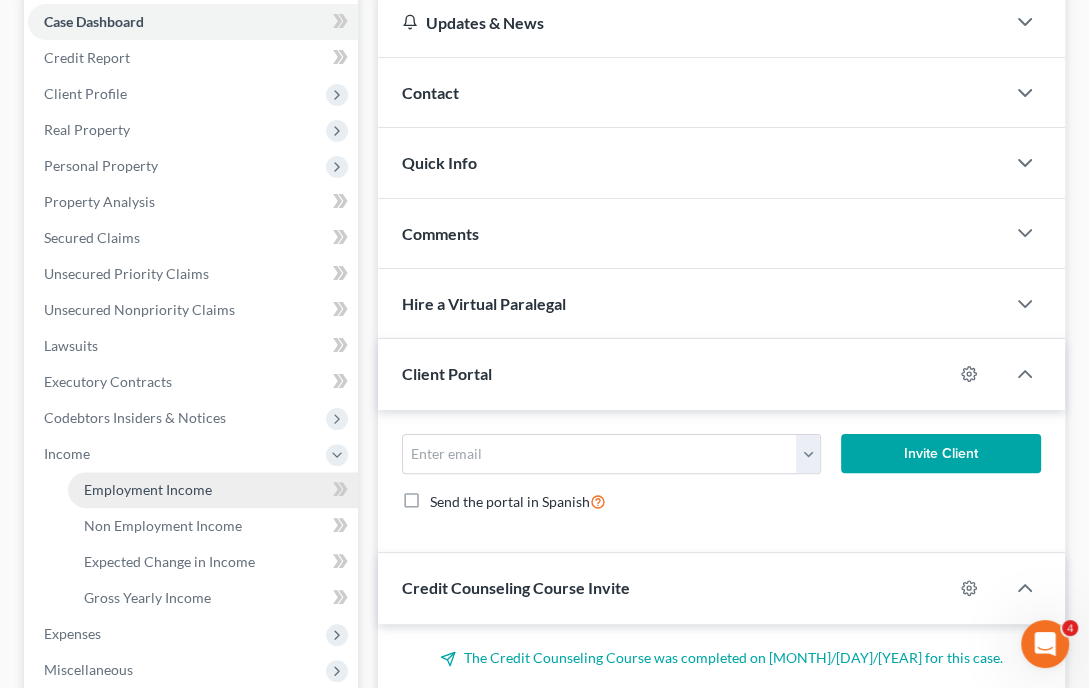 click on "Employment Income" at bounding box center [148, 489] 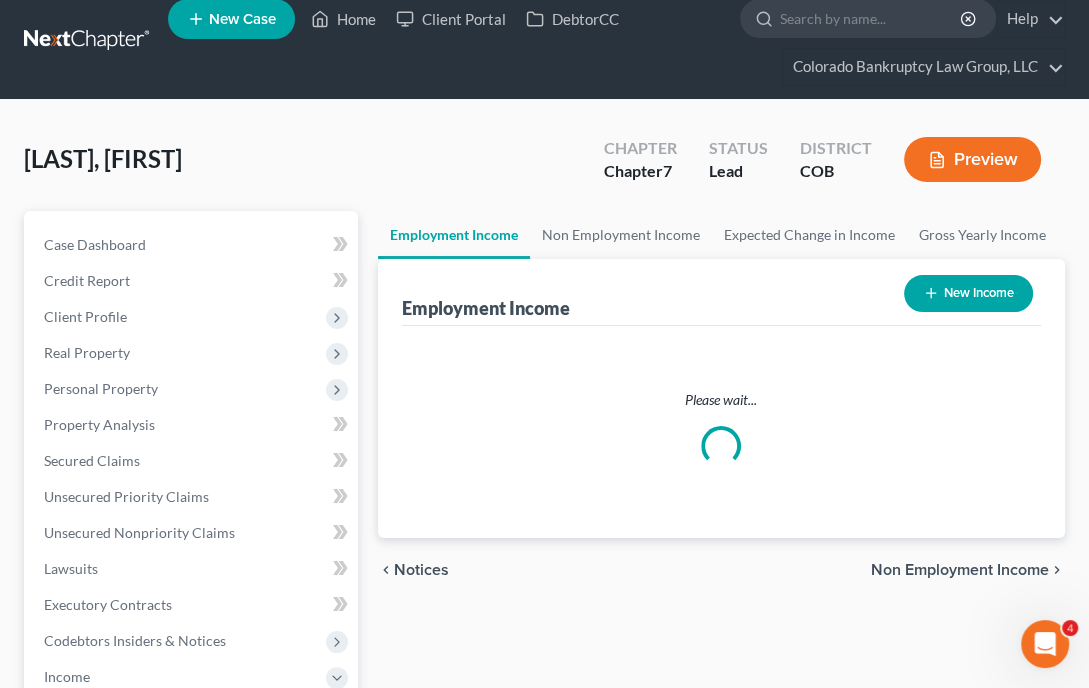 scroll, scrollTop: 0, scrollLeft: 0, axis: both 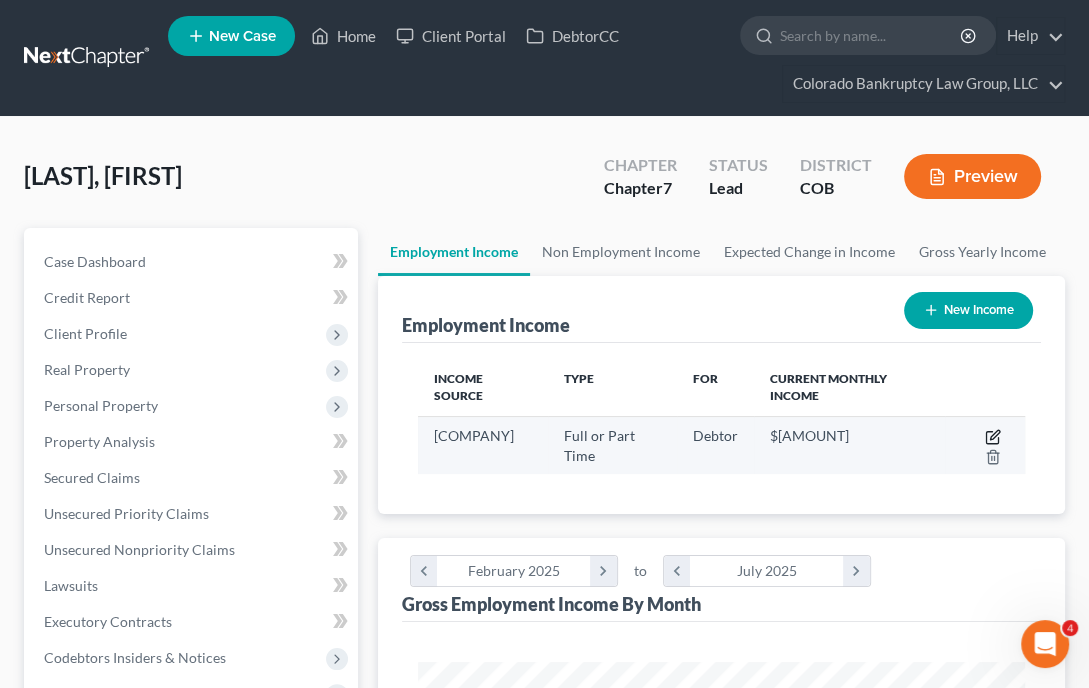 click 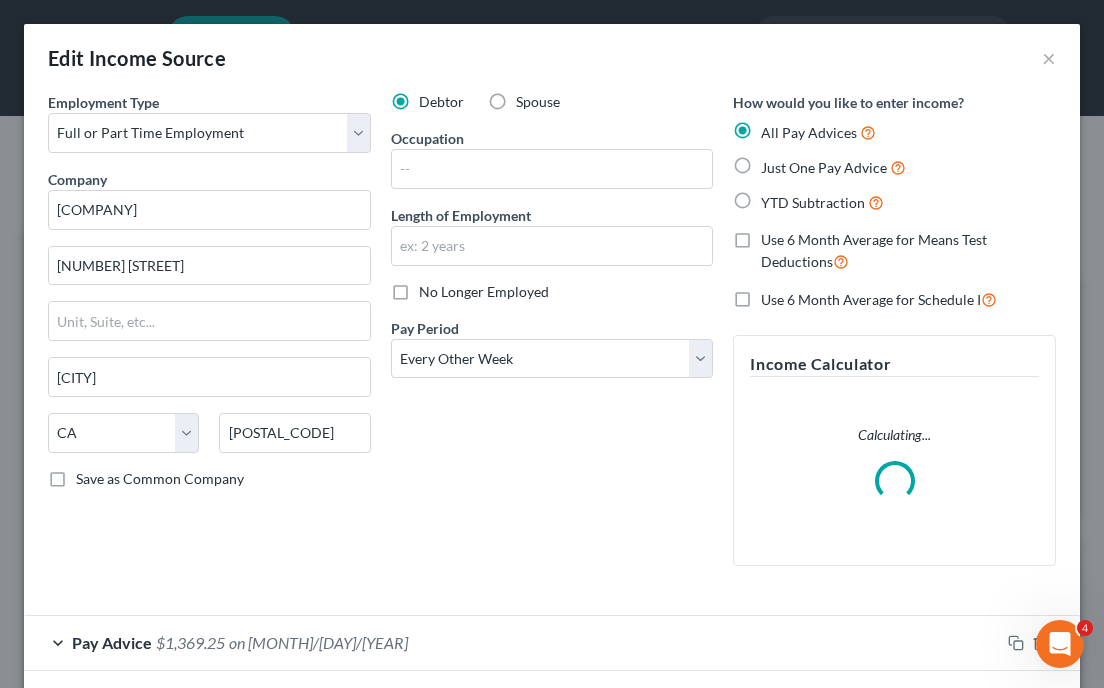 scroll, scrollTop: 999692, scrollLeft: 999342, axis: both 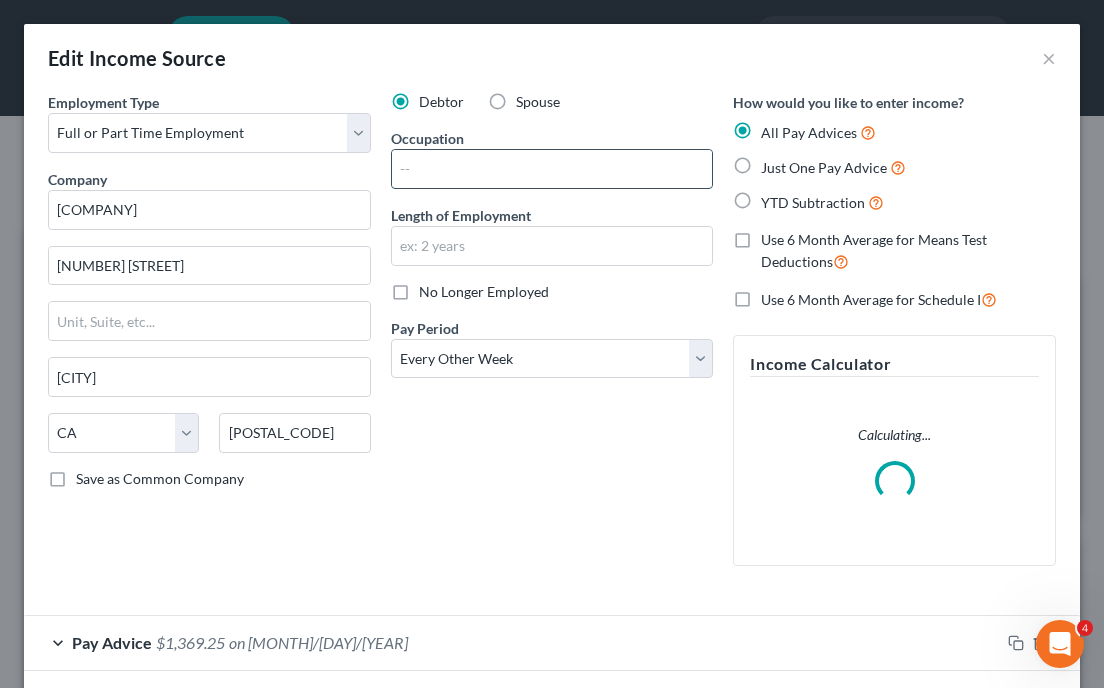 click at bounding box center (552, 169) 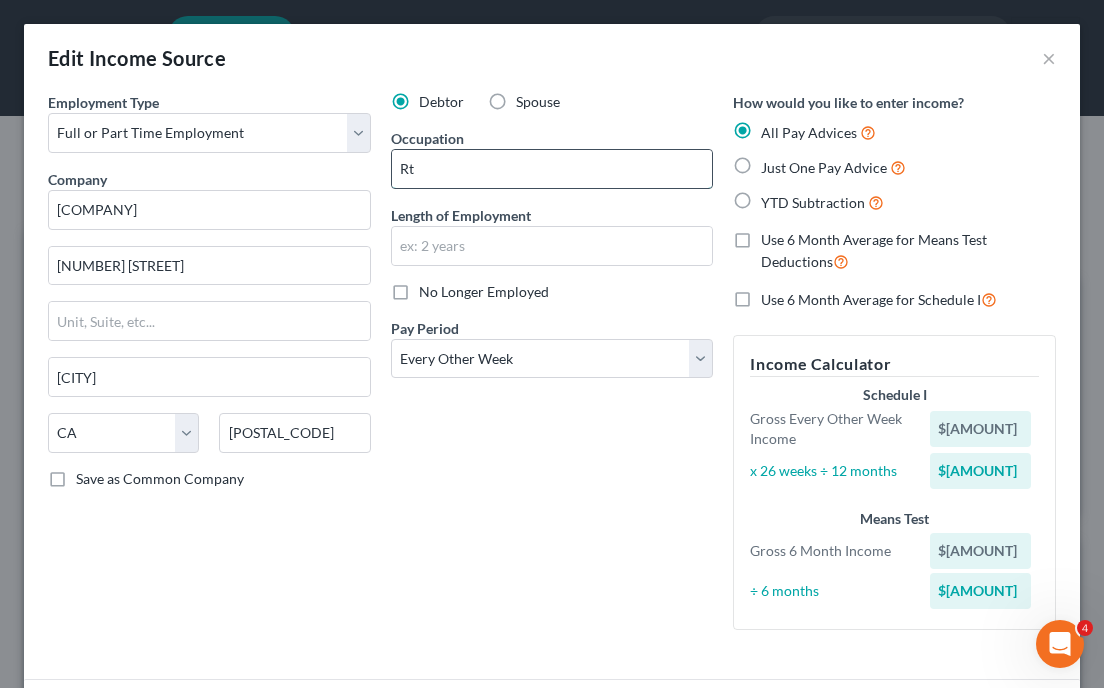 type on "R" 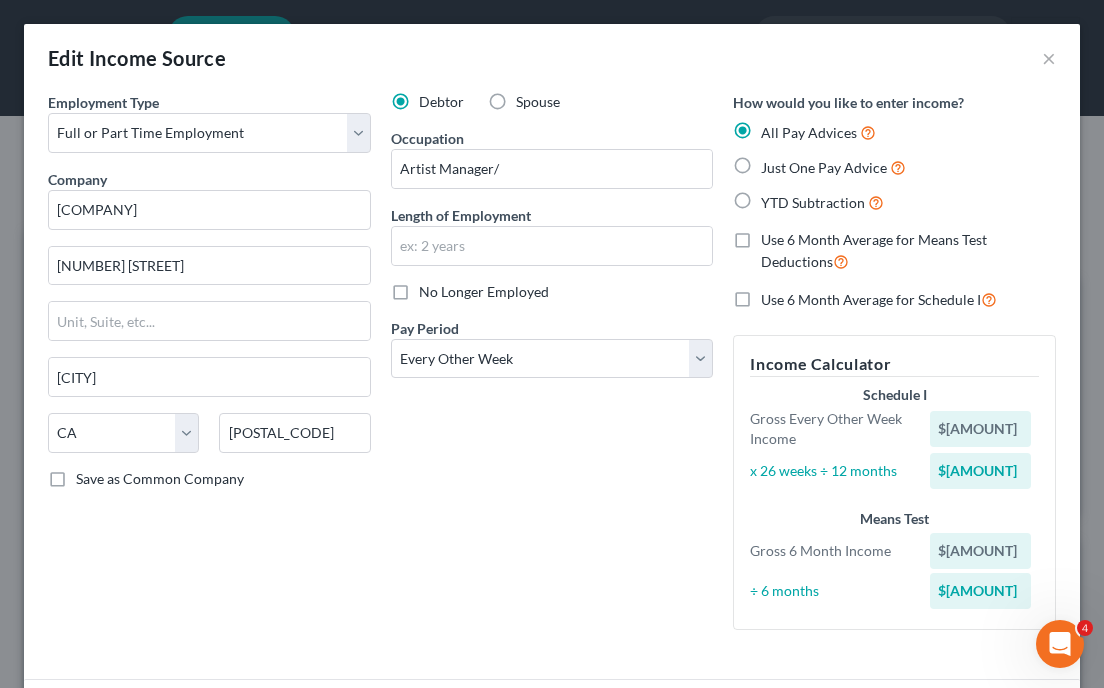 click on "Debtor Spouse" at bounding box center [552, 102] 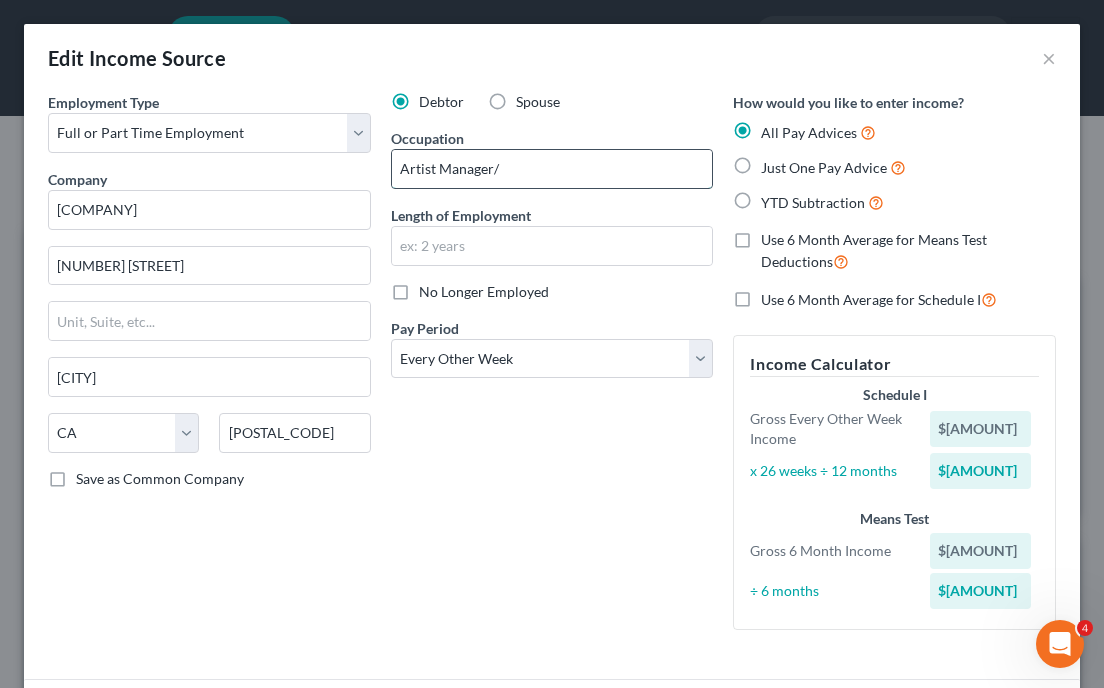 click on "Artist Manager/" at bounding box center [552, 169] 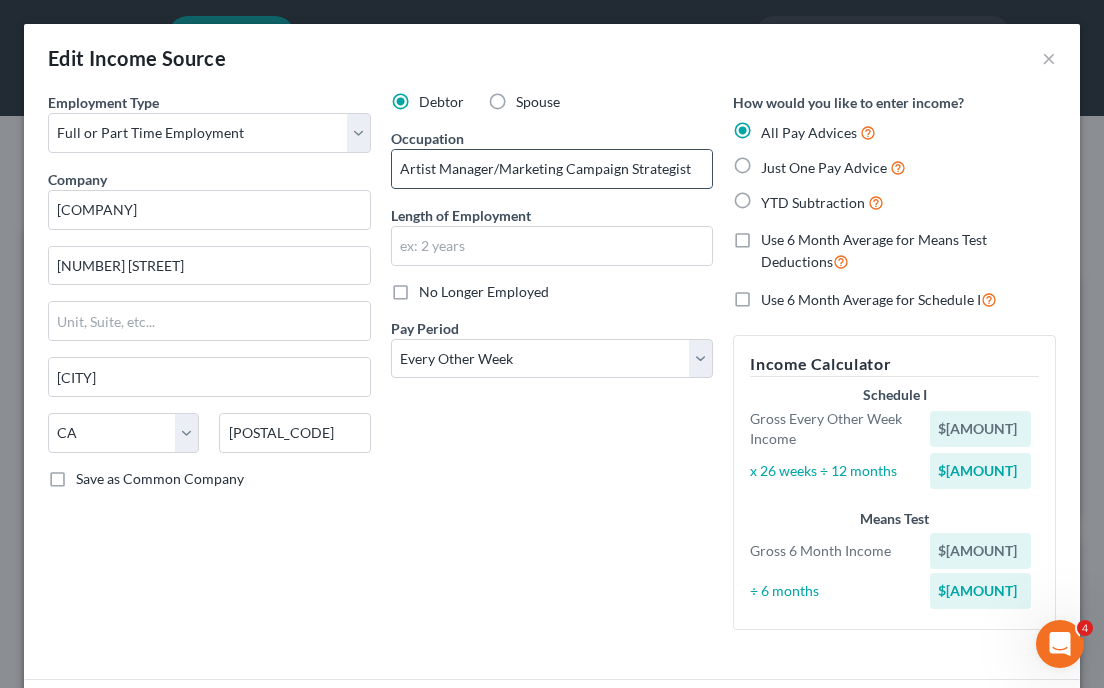 type on "Artist Manager/Marketing Campaign Strategist" 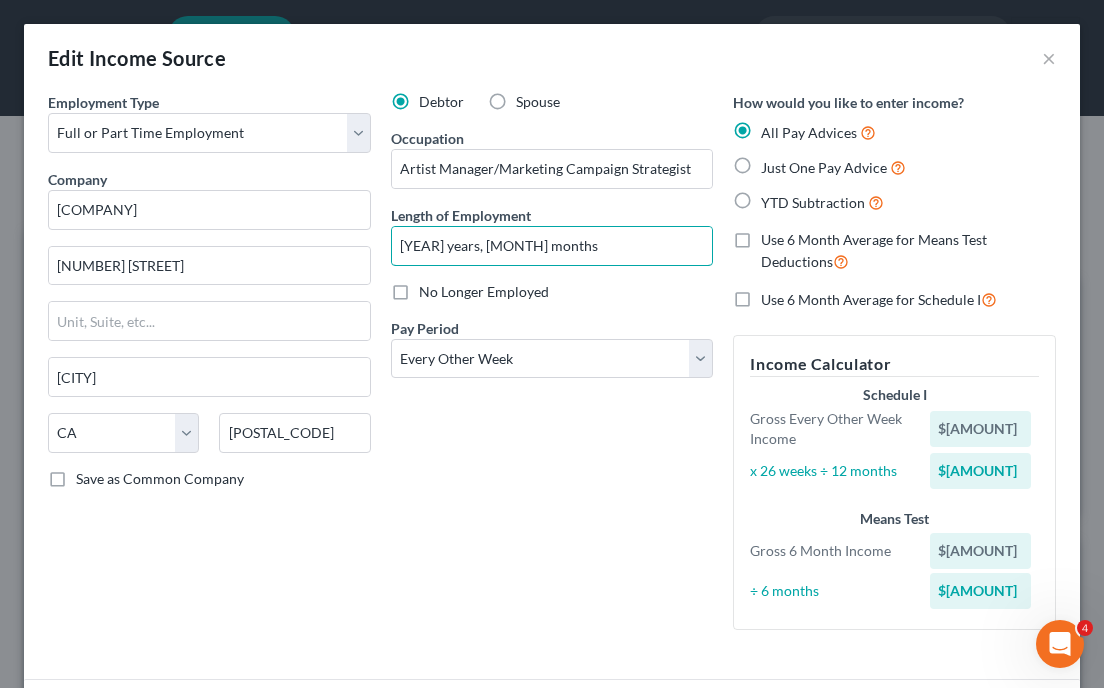 type on "[YEAR] years, [MONTH] months" 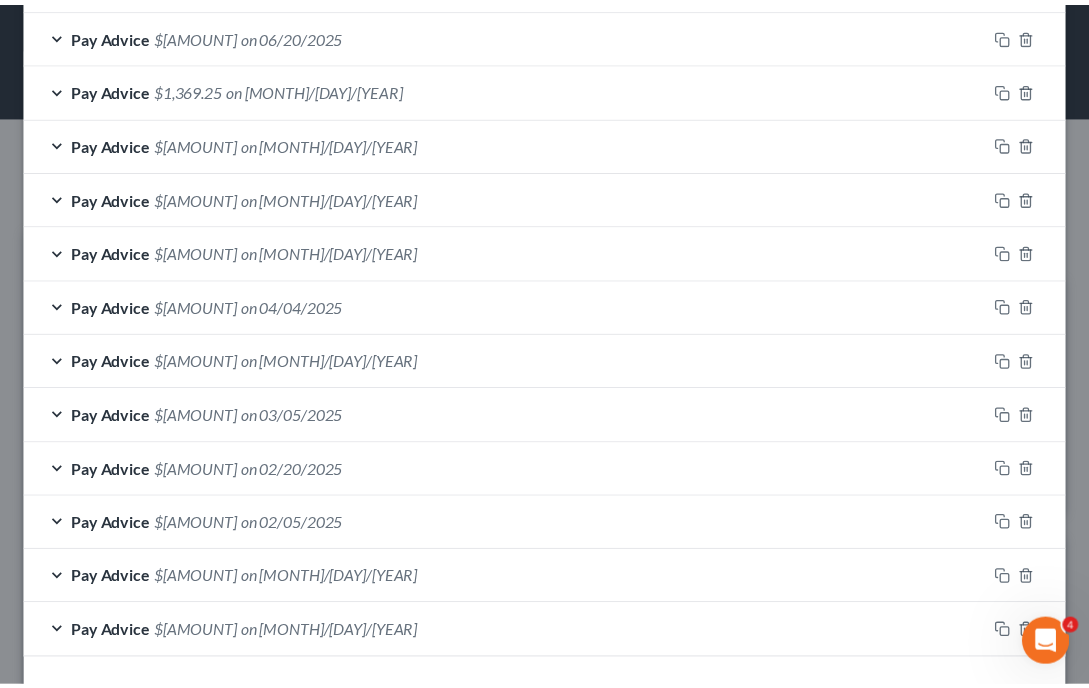 scroll, scrollTop: 859, scrollLeft: 0, axis: vertical 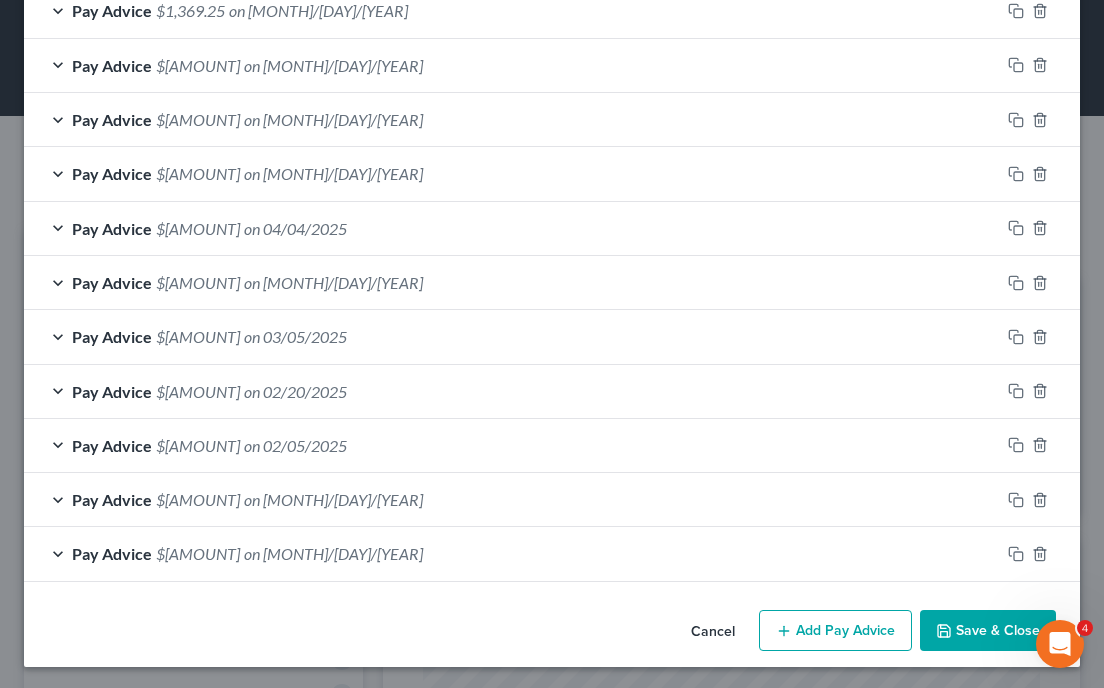 click on "Save & Close" at bounding box center (988, 631) 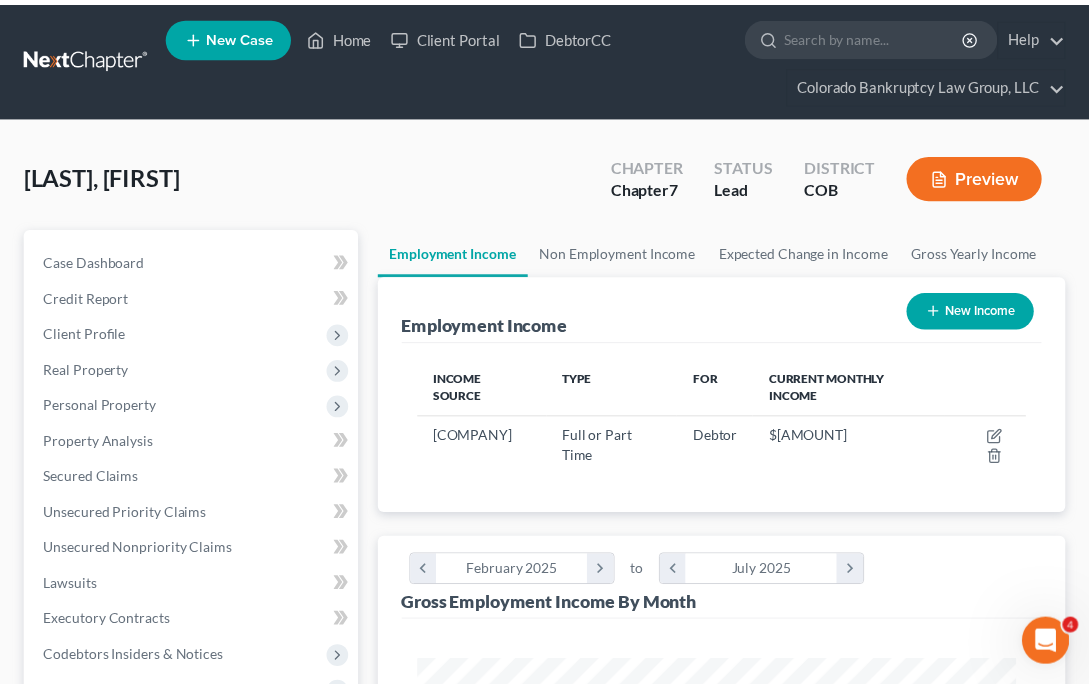 scroll, scrollTop: 303, scrollLeft: 647, axis: both 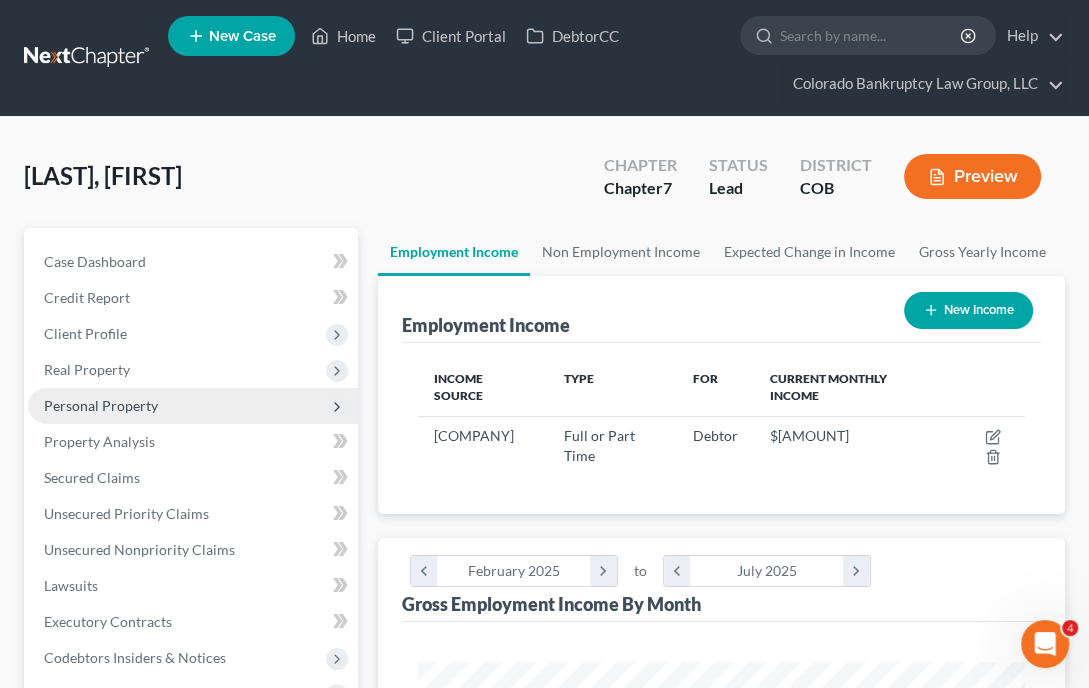 click on "Personal Property" at bounding box center (101, 405) 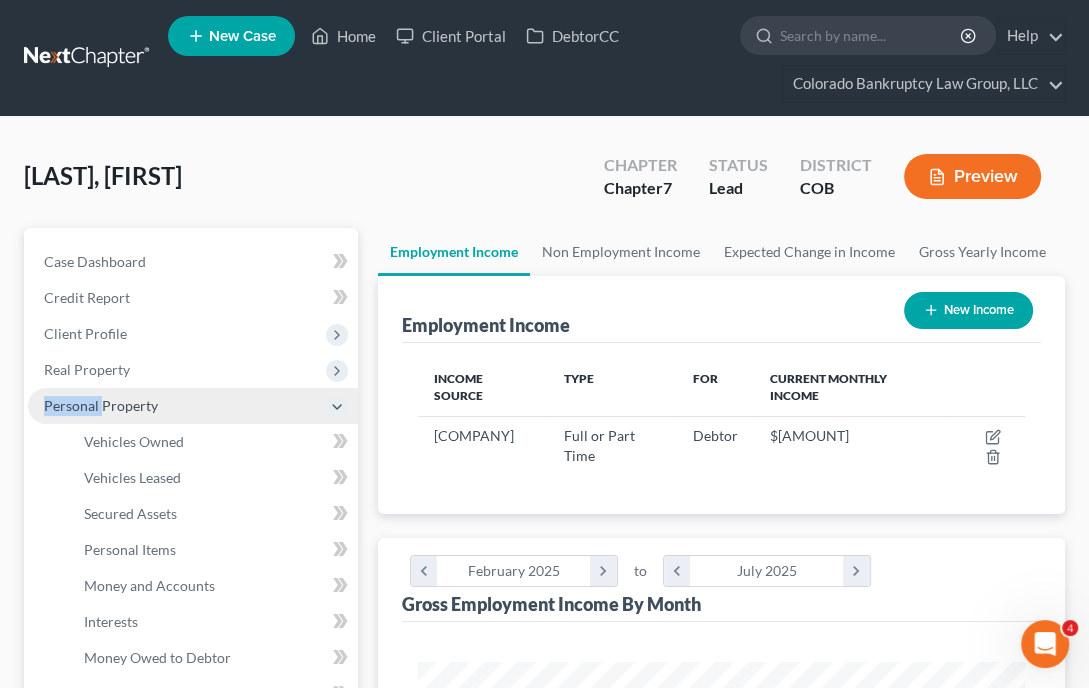 click on "Personal Property" at bounding box center [101, 405] 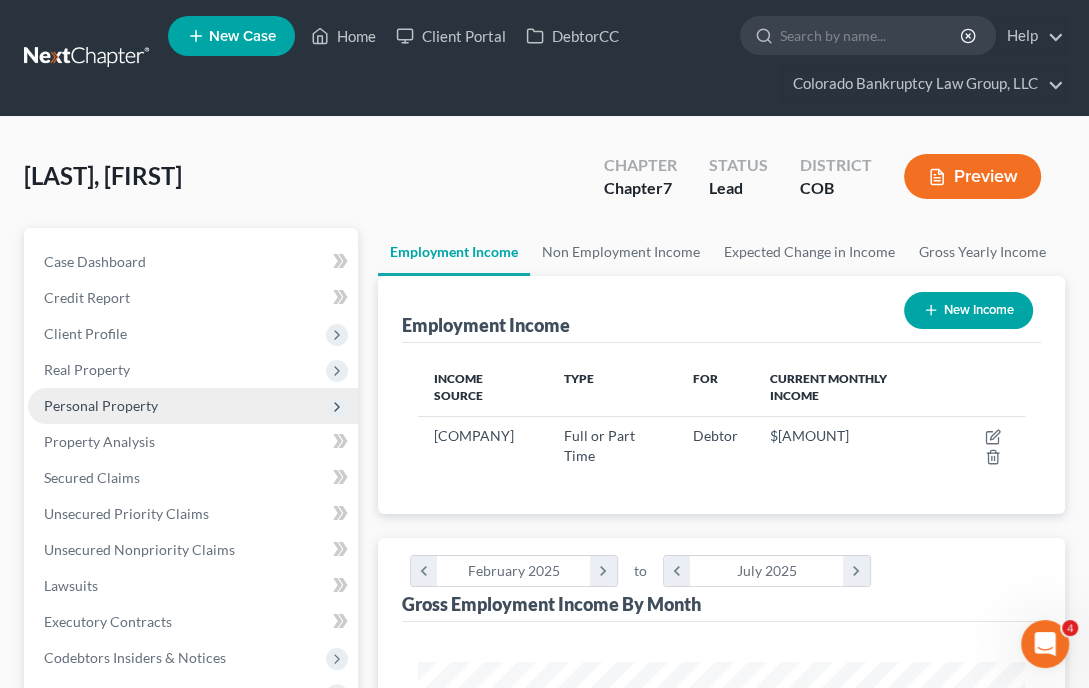 click on "Personal Property" at bounding box center (101, 405) 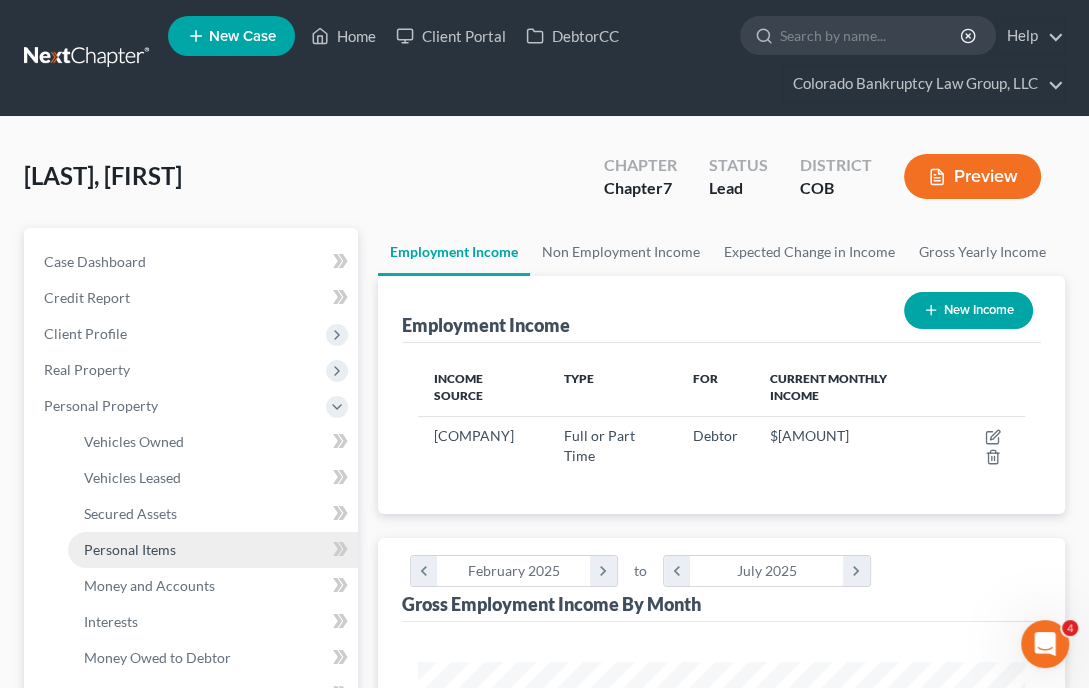 click on "Personal Items" at bounding box center [130, 549] 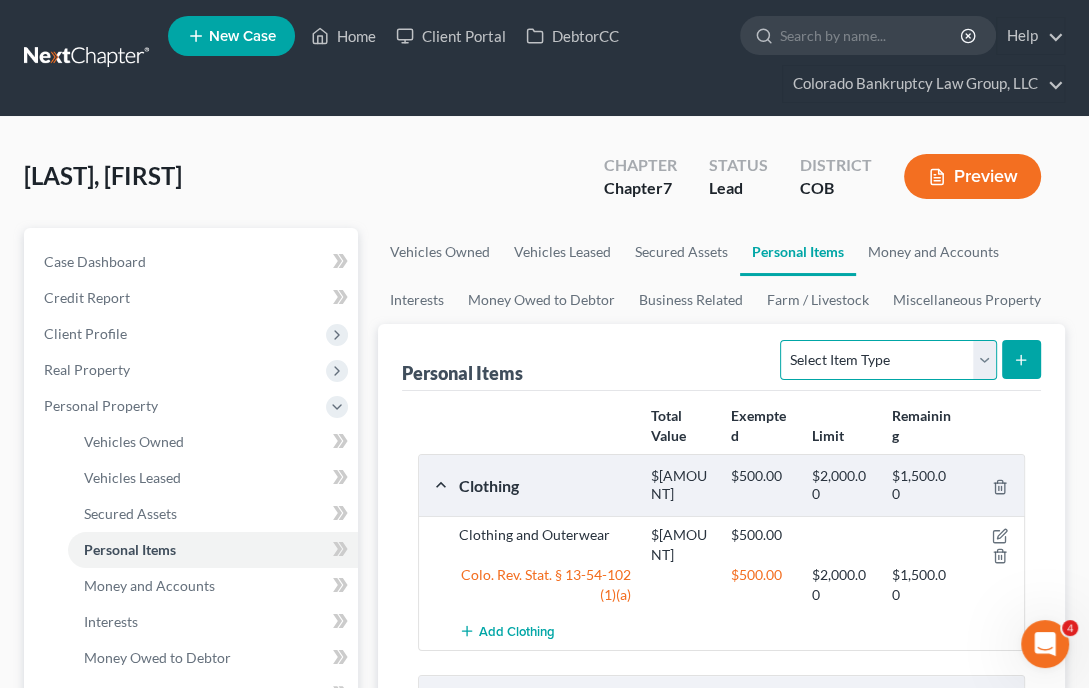 click on "Select Item Type Clothing Collectibles Of Value Electronics Firearms Household Goods Jewelry Other Pet(s) Sports & Hobby Equipment" at bounding box center [888, 360] 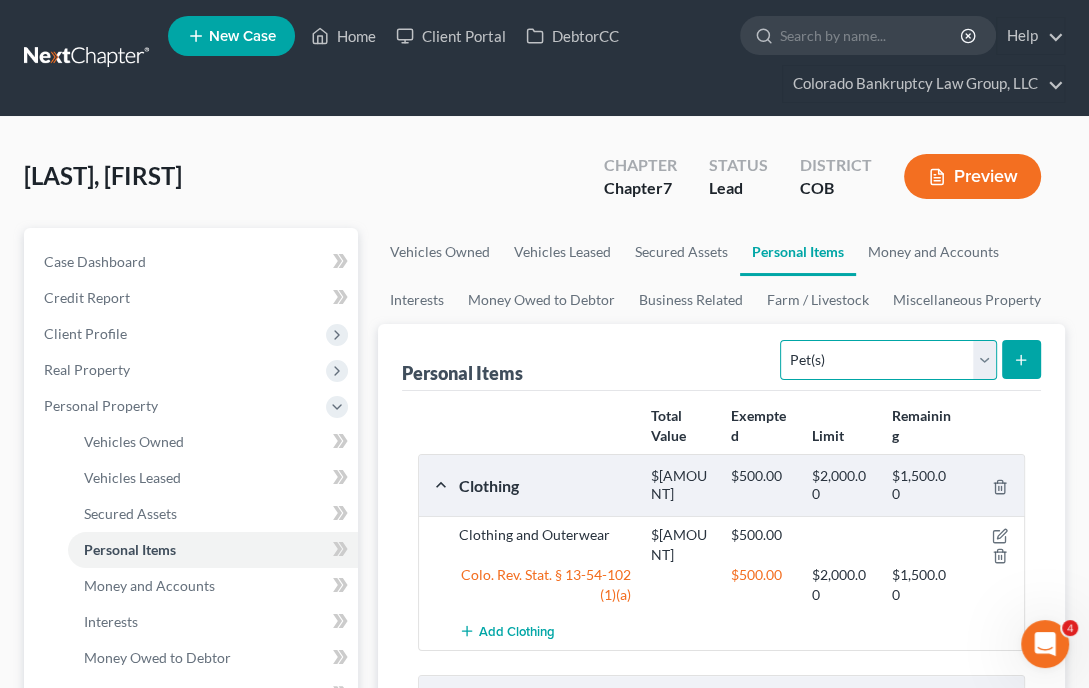 click on "Select Item Type Clothing Collectibles Of Value Electronics Firearms Household Goods Jewelry Other Pet(s) Sports & Hobby Equipment" at bounding box center (888, 360) 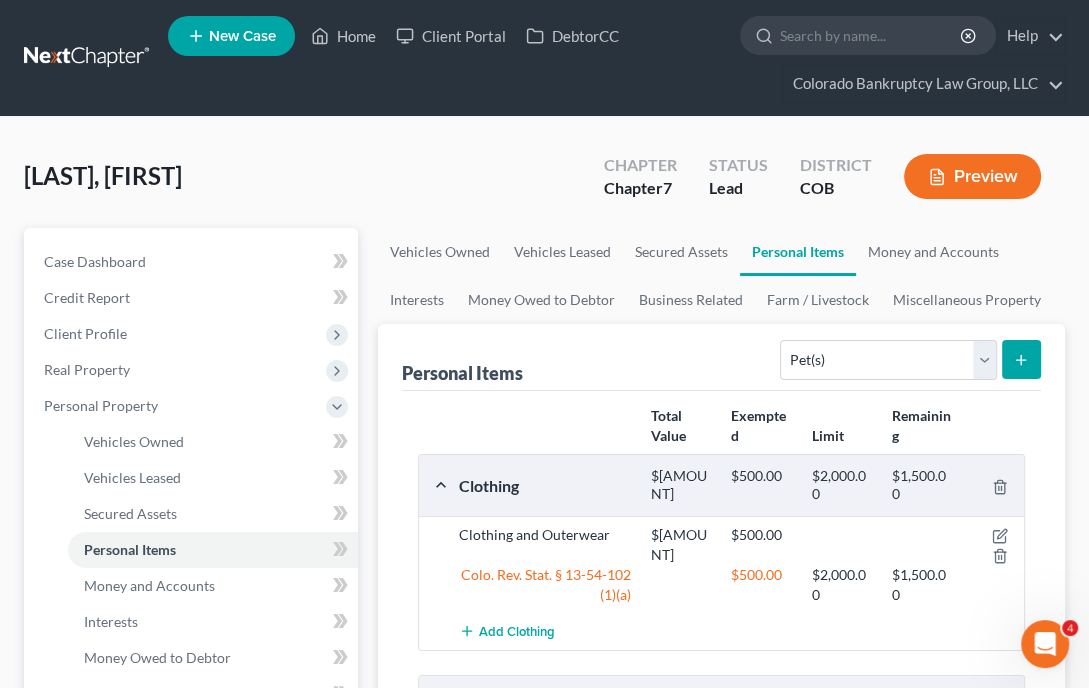 click 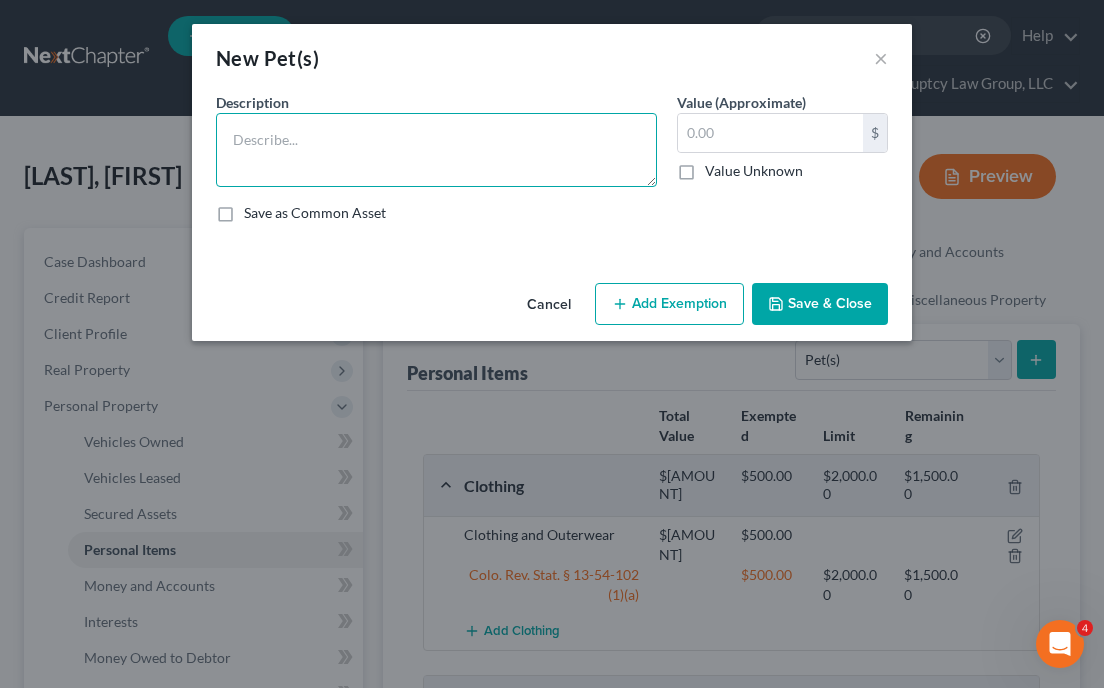 click at bounding box center (436, 150) 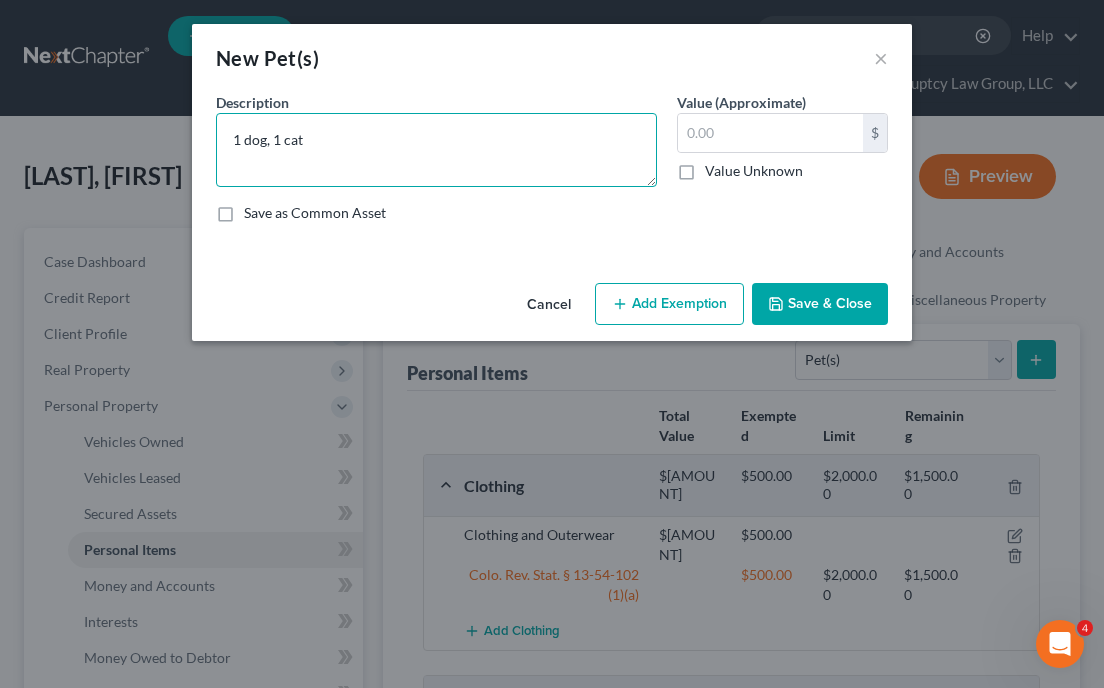 type on "1 dog, 1 cat" 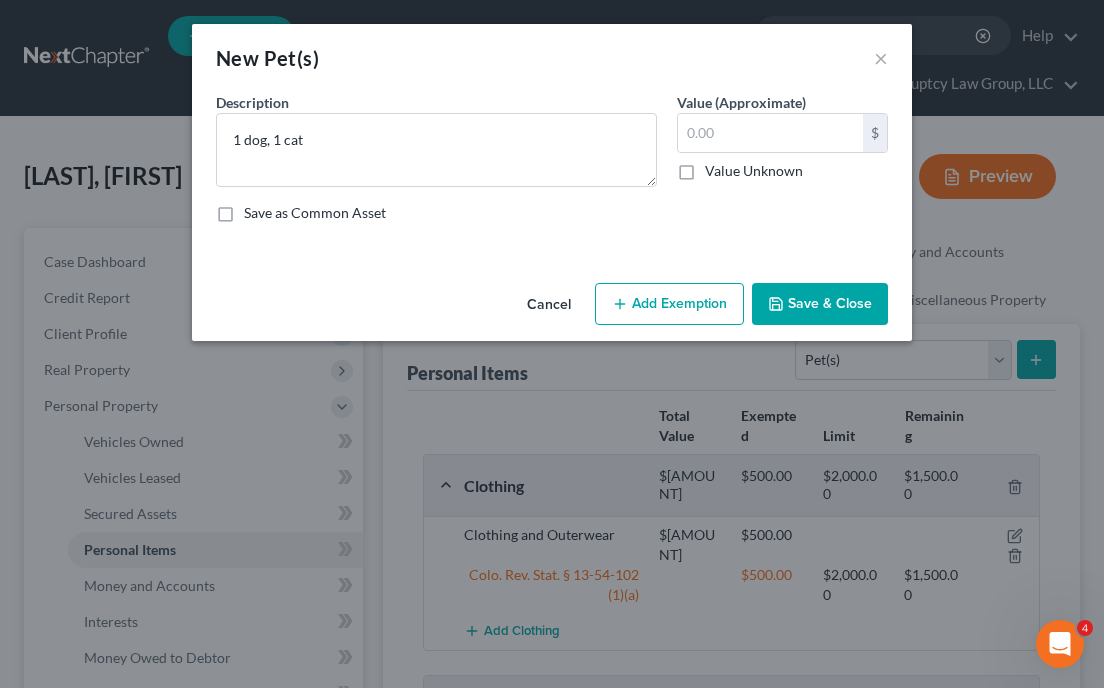 click on "Save & Close" at bounding box center [820, 304] 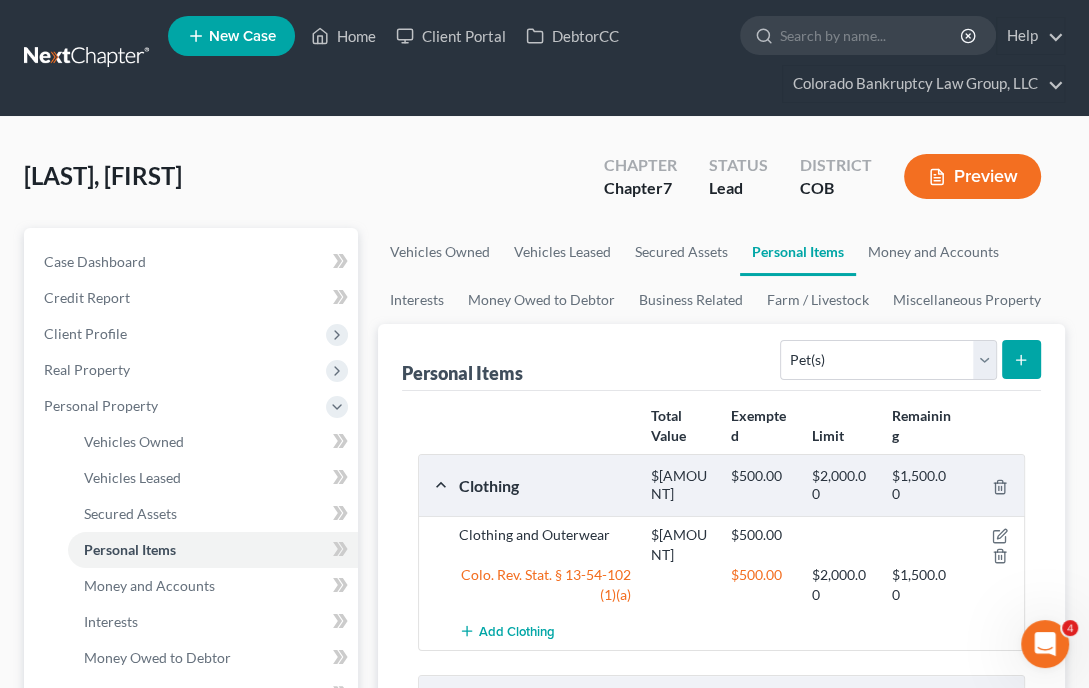 click on "[LAST], [FIRST] Upgraded Chapter Chapter  7 Status Lead District COB Preview" at bounding box center (544, 184) 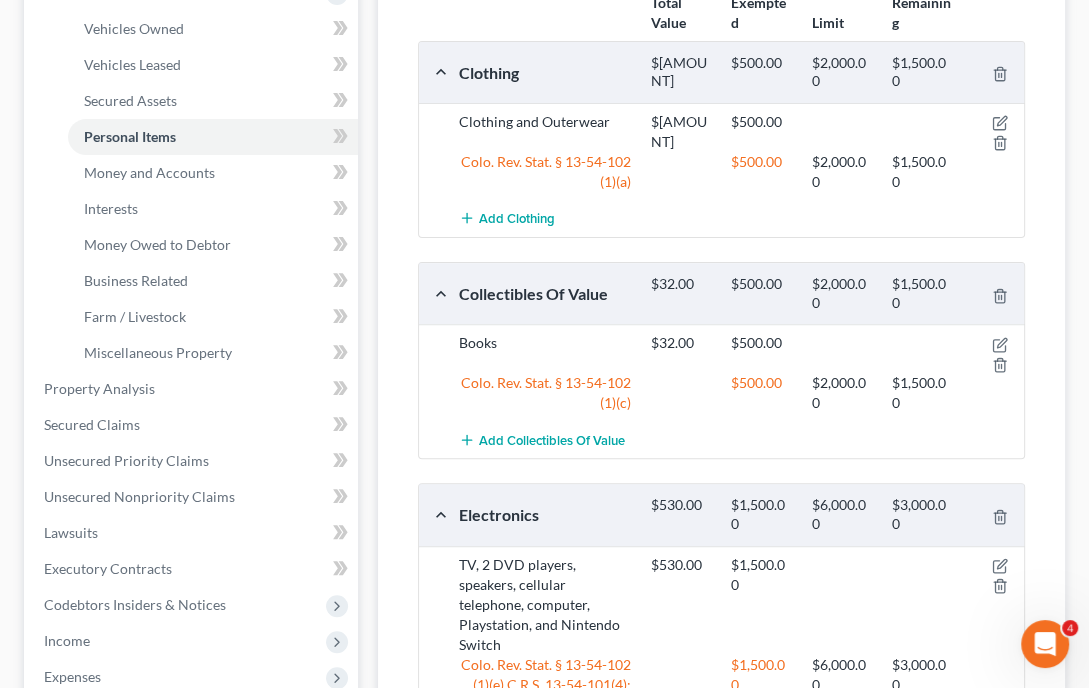 scroll, scrollTop: 695, scrollLeft: 0, axis: vertical 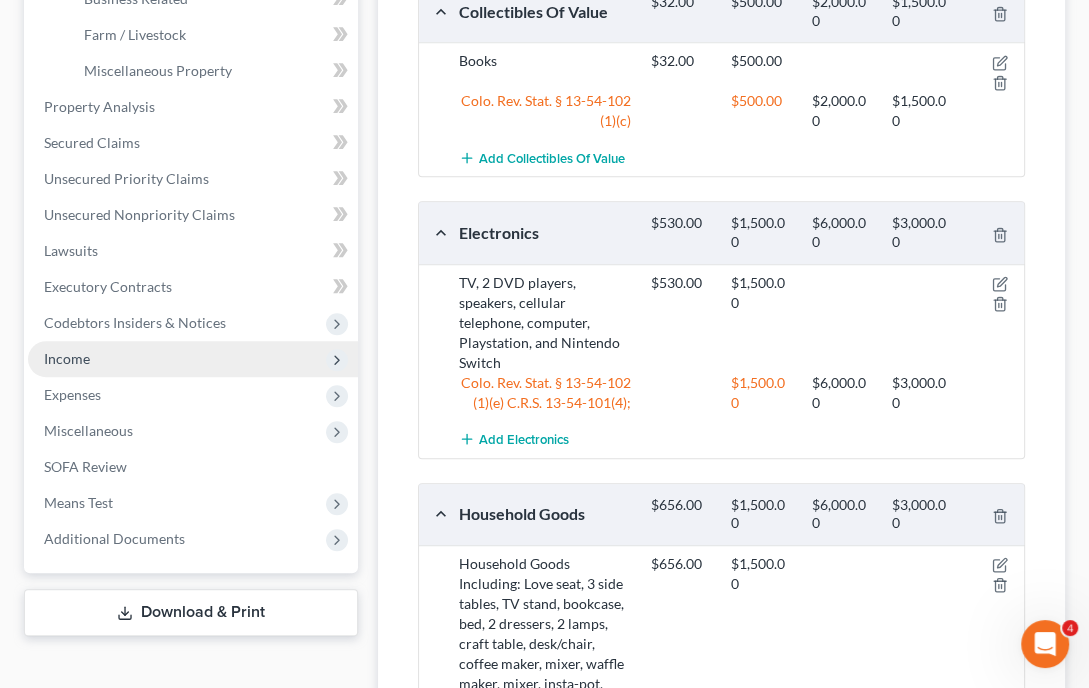 click on "Income" at bounding box center [193, 359] 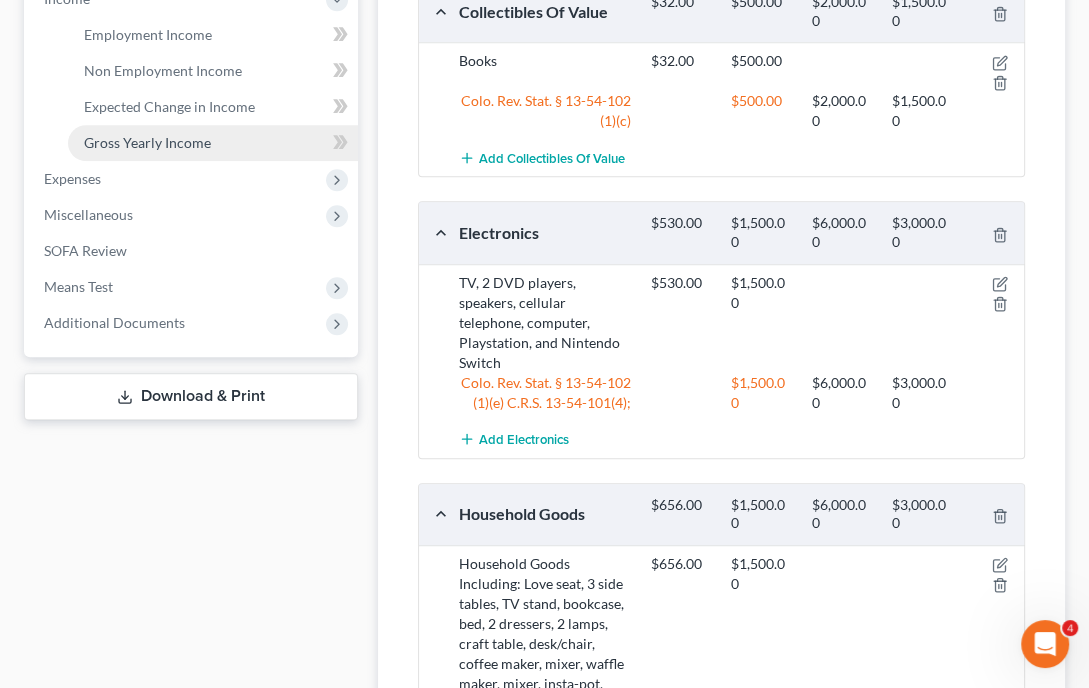 click on "Gross Yearly Income" at bounding box center [213, 143] 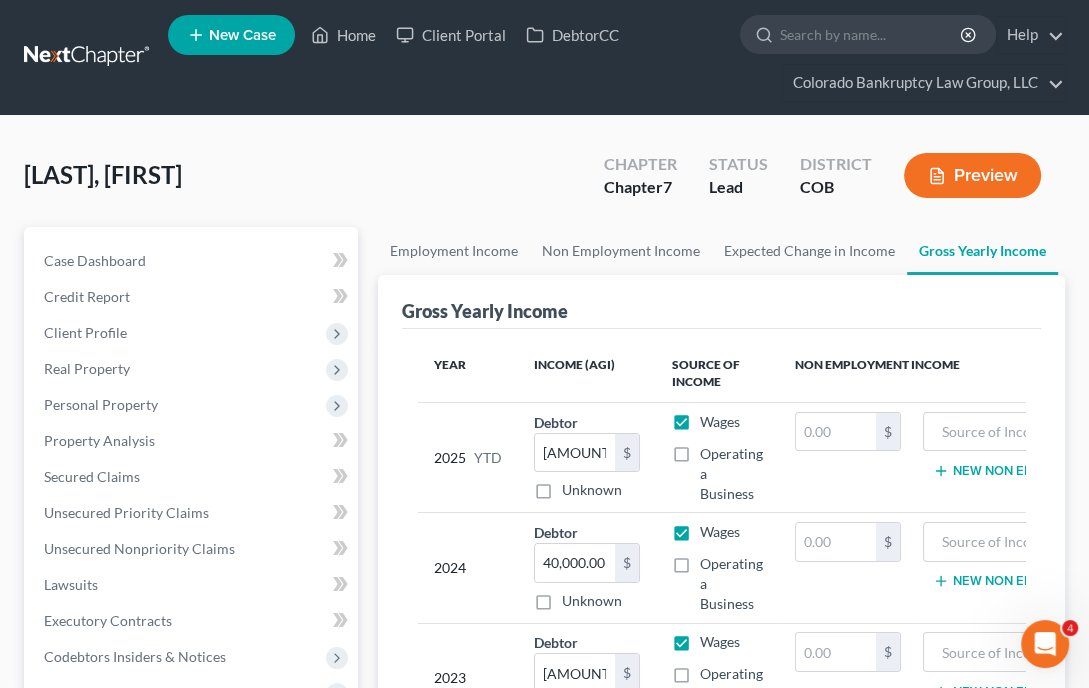 scroll, scrollTop: 0, scrollLeft: 0, axis: both 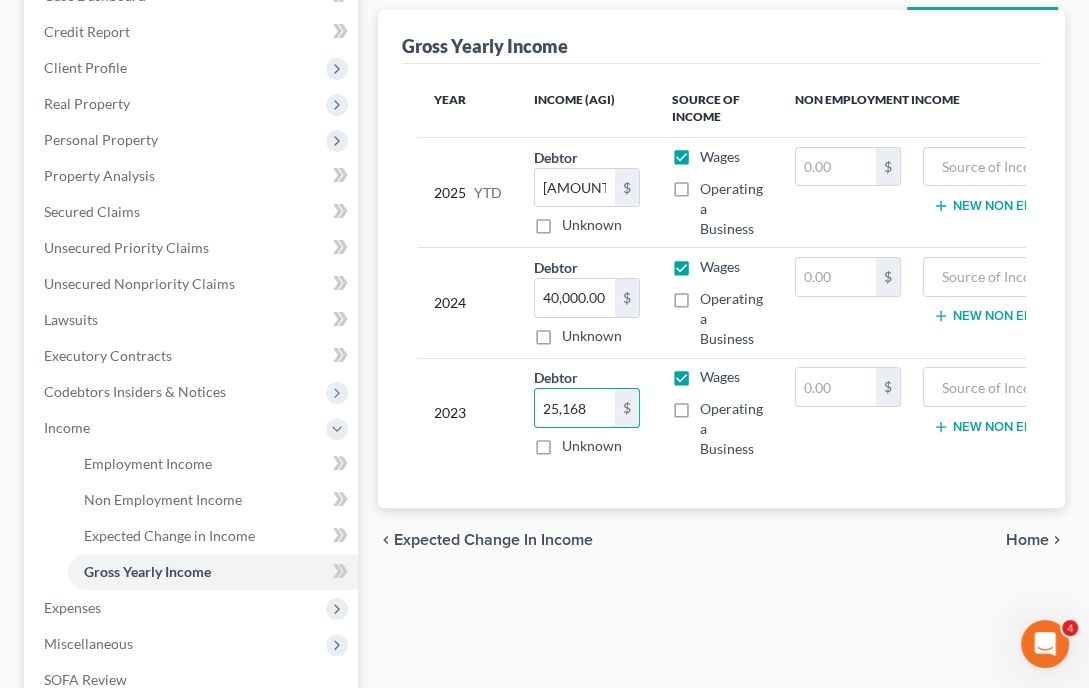 type on "25,168" 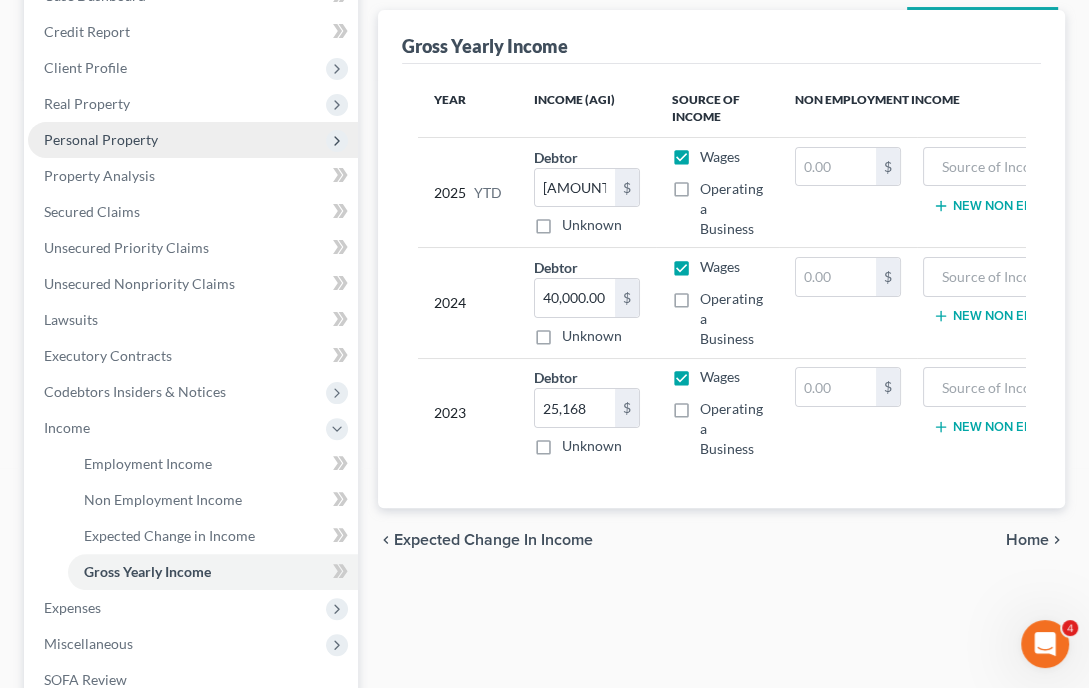click on "Personal Property" at bounding box center [101, 139] 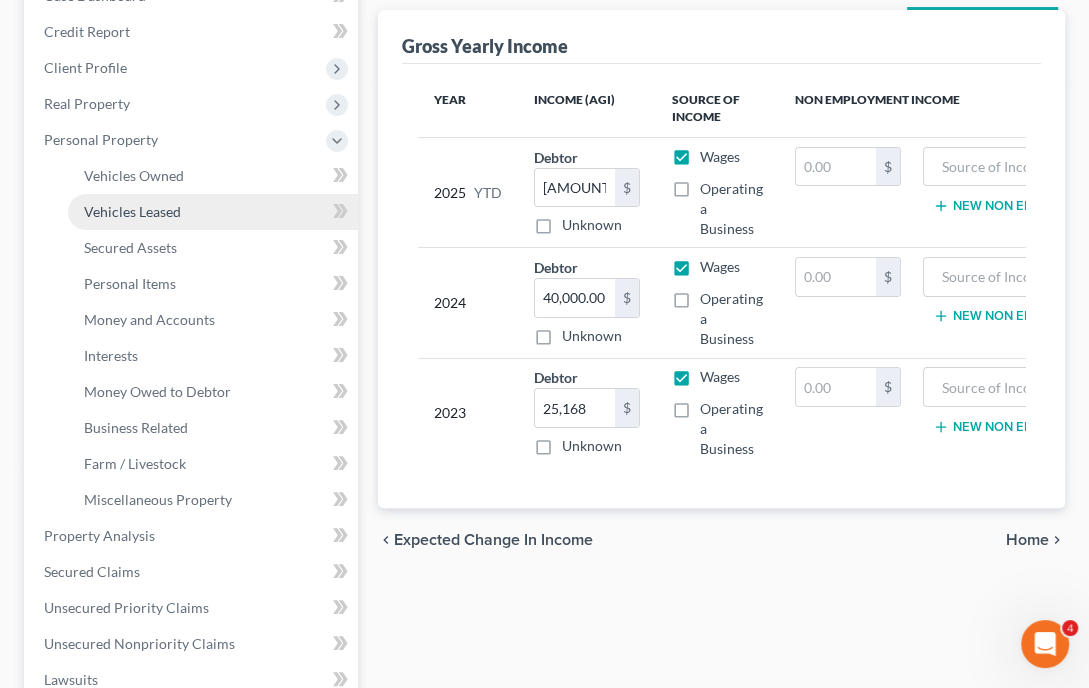 click on "Vehicles Leased" at bounding box center [132, 211] 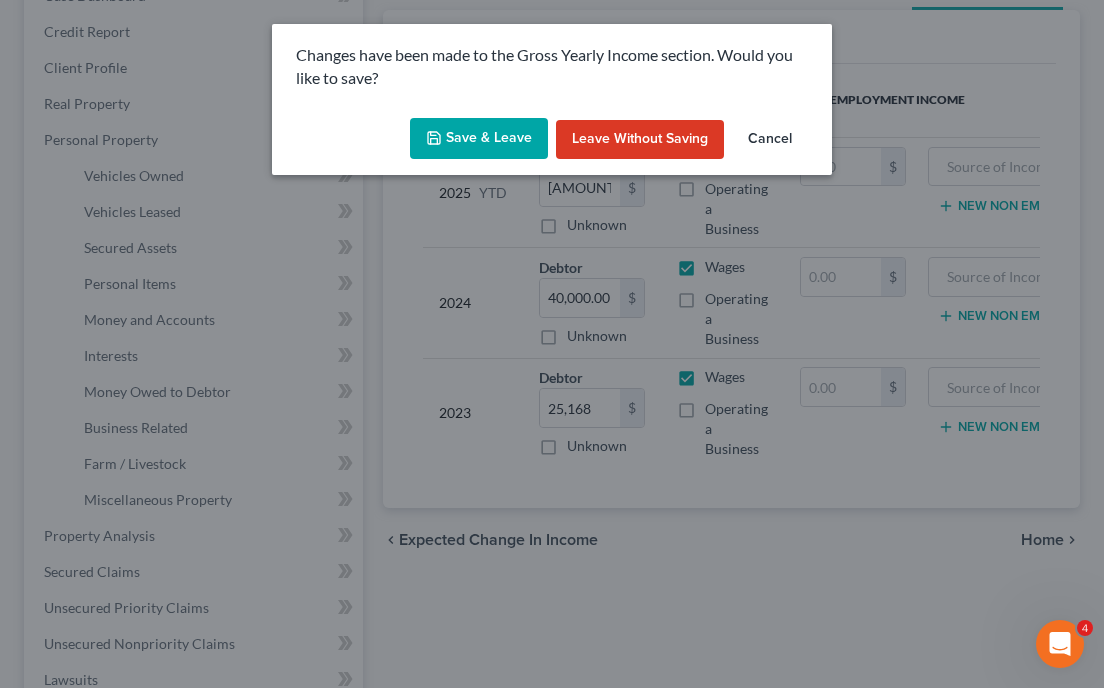 click on "Save & Leave" at bounding box center (479, 139) 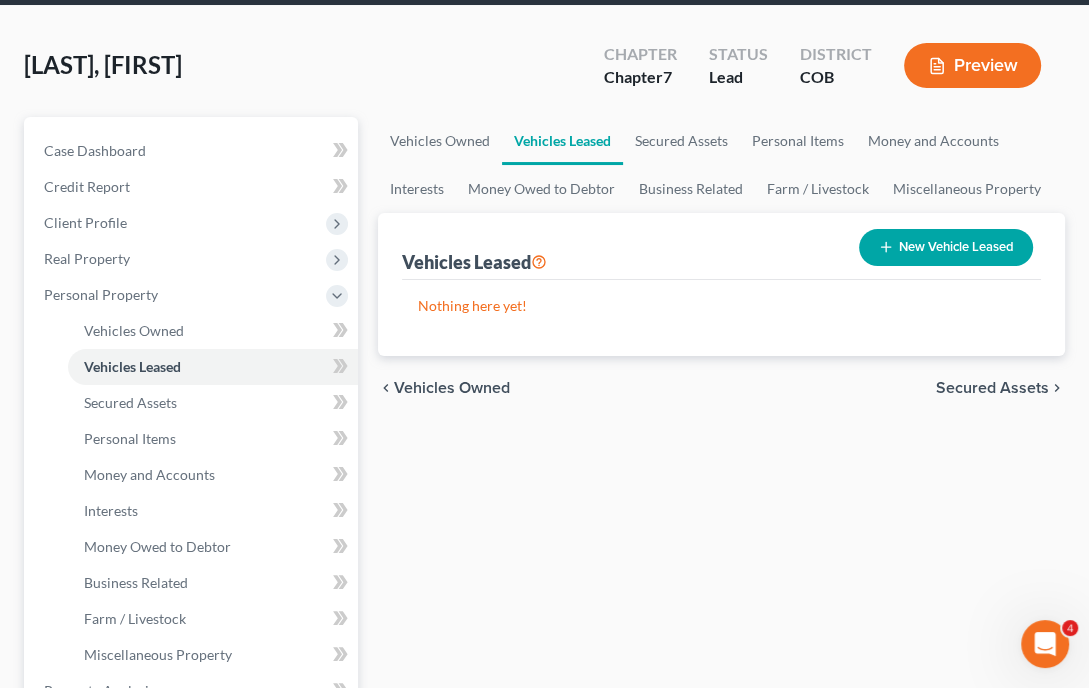 scroll, scrollTop: 0, scrollLeft: 0, axis: both 